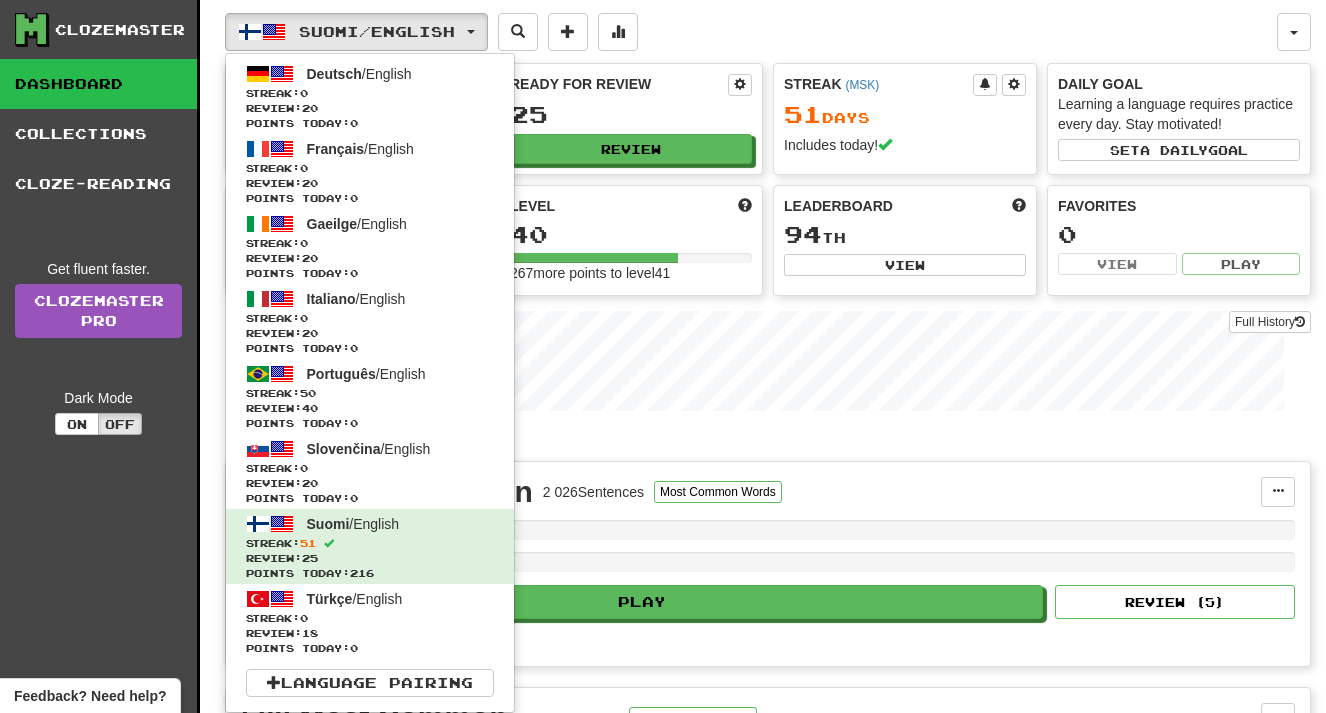 click on "Português  /  English" at bounding box center [366, 374] 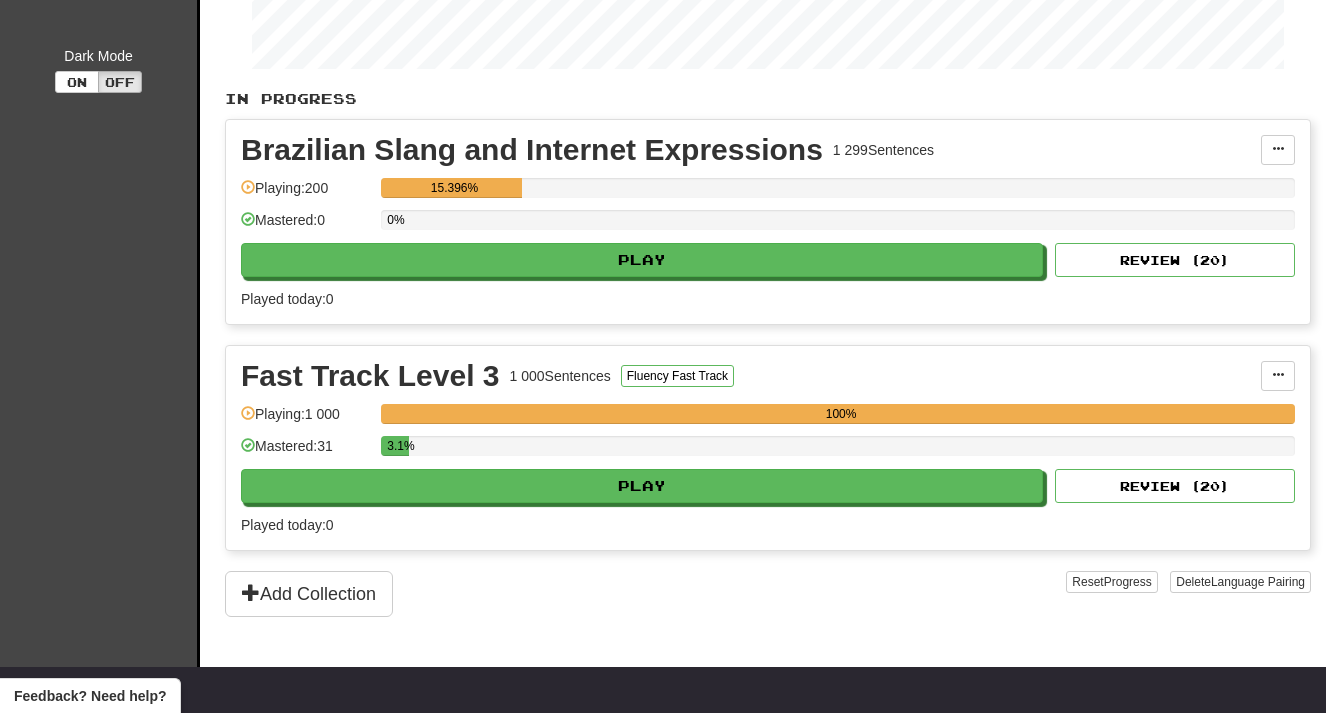 scroll, scrollTop: 342, scrollLeft: 0, axis: vertical 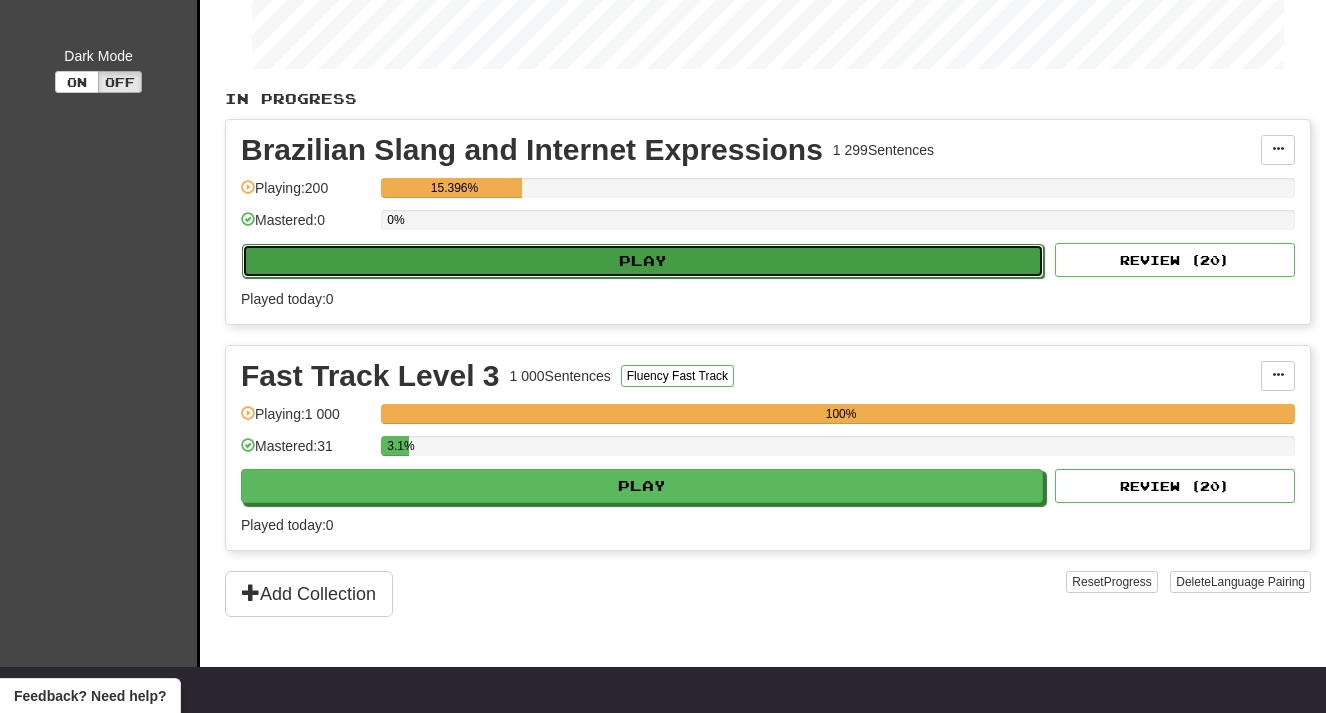 click on "Play" at bounding box center (643, 261) 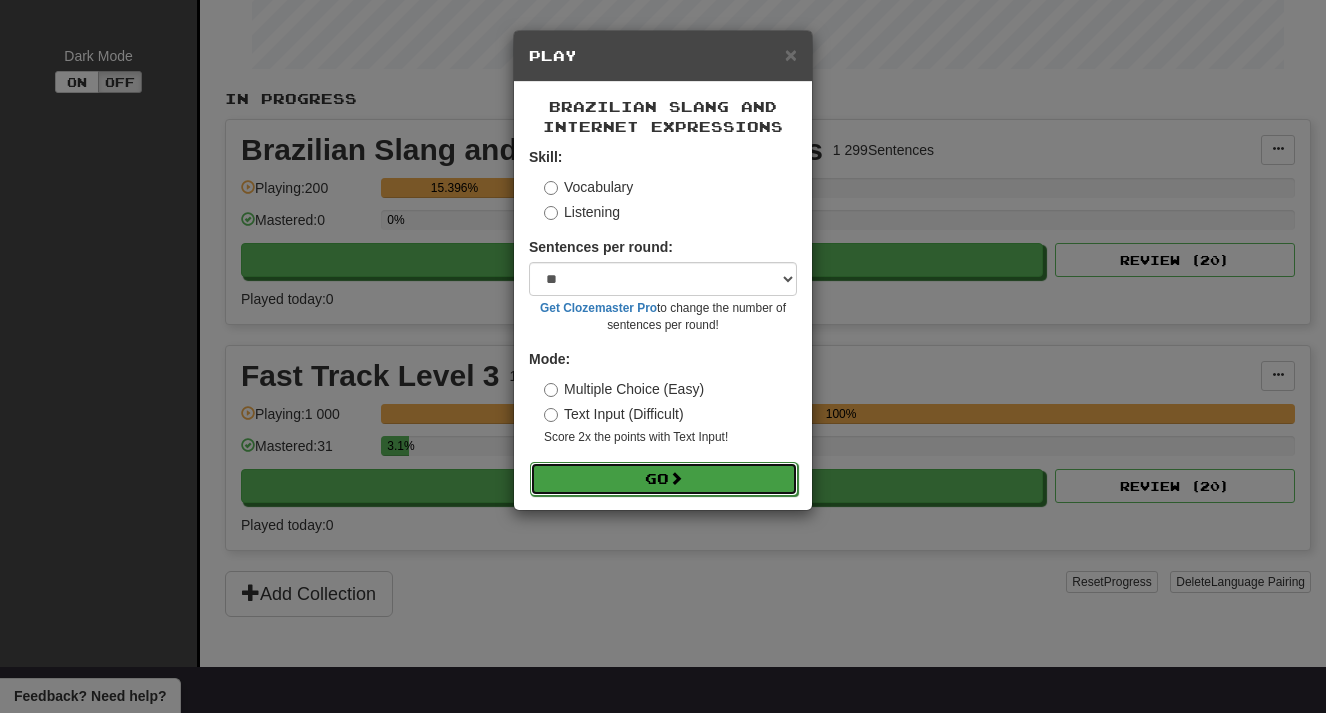 click on "Go" at bounding box center [664, 479] 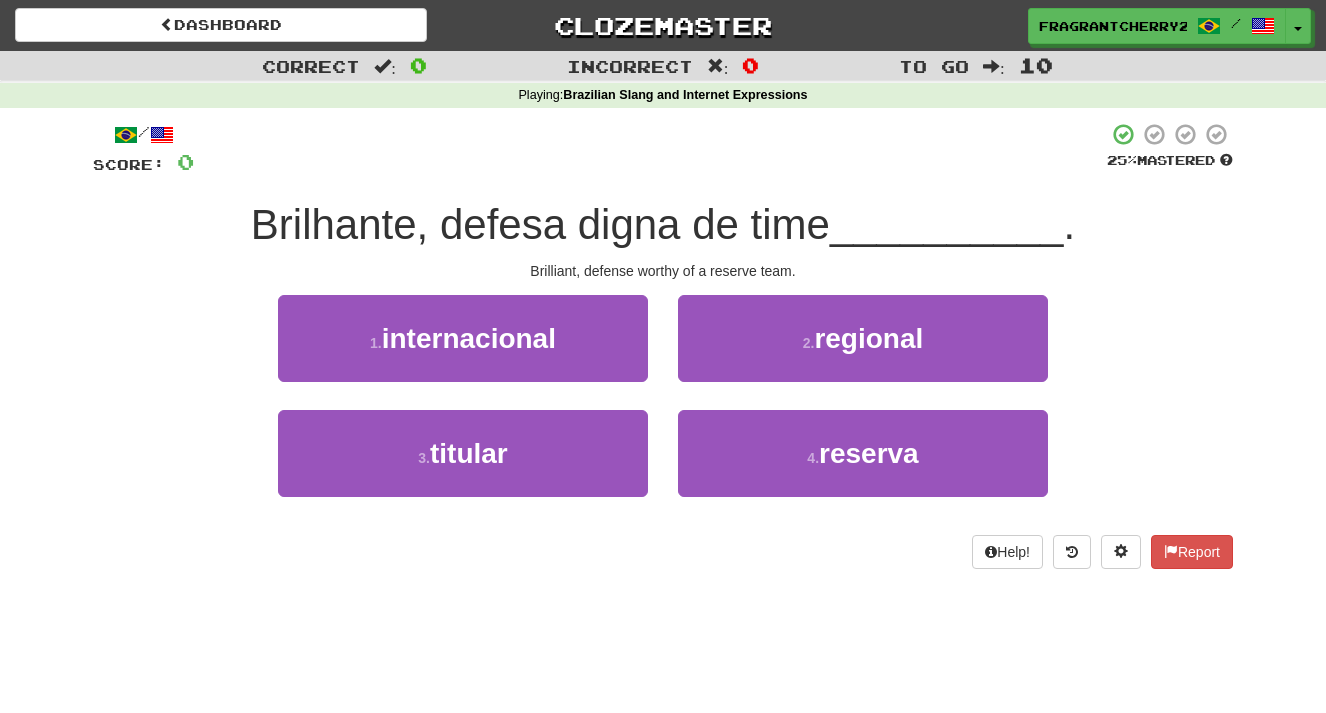 scroll, scrollTop: 0, scrollLeft: 0, axis: both 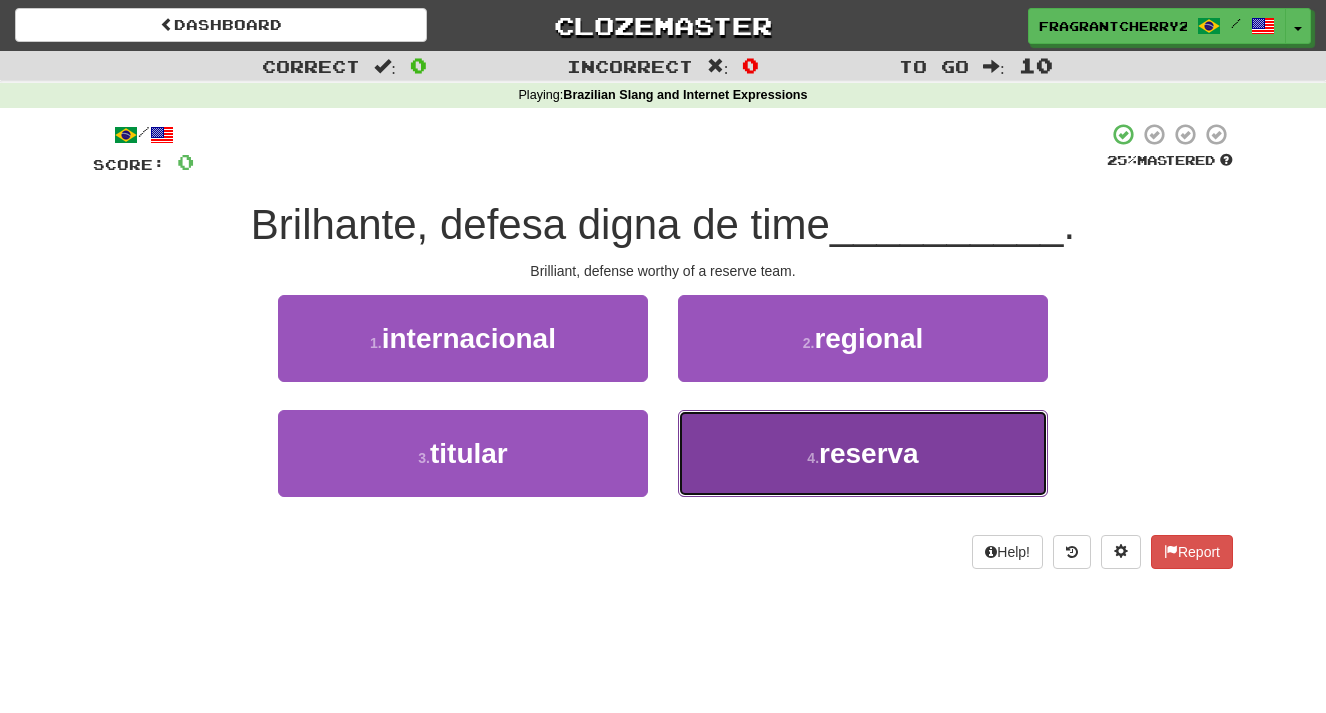 click on "4 .  reserva" at bounding box center [863, 453] 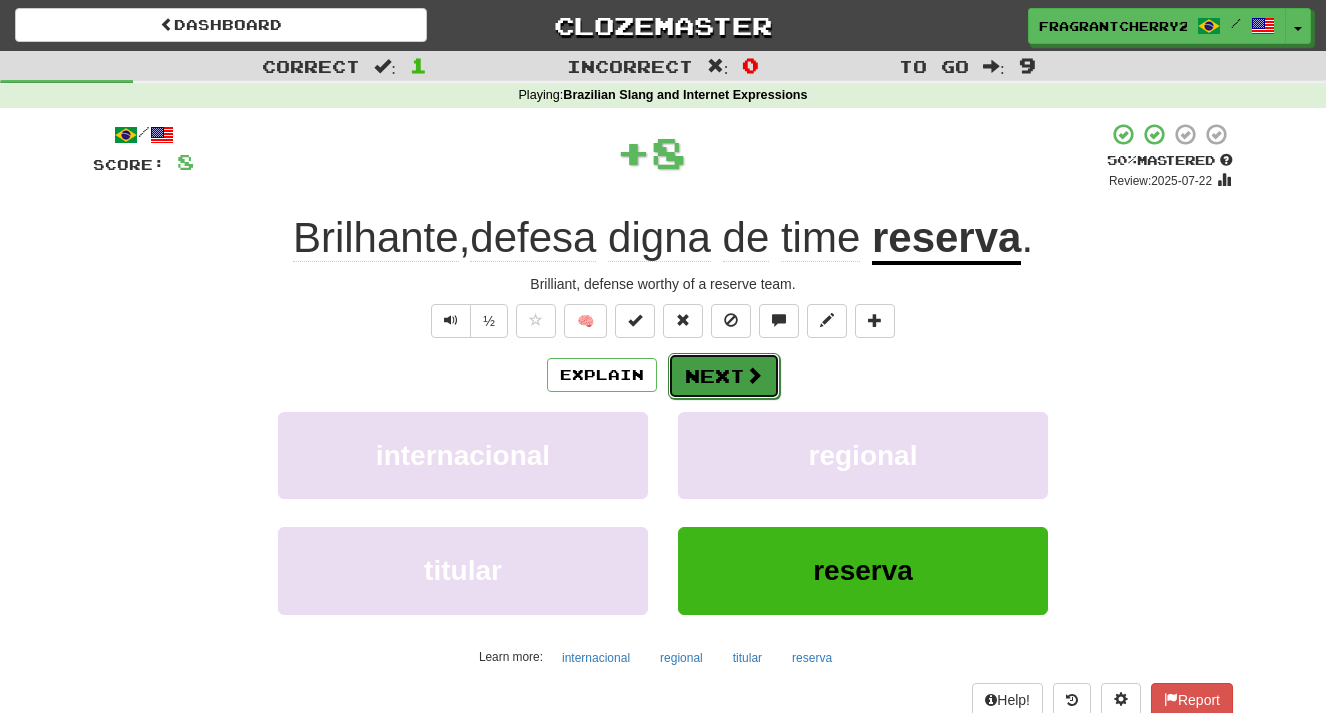 click on "Next" at bounding box center [724, 376] 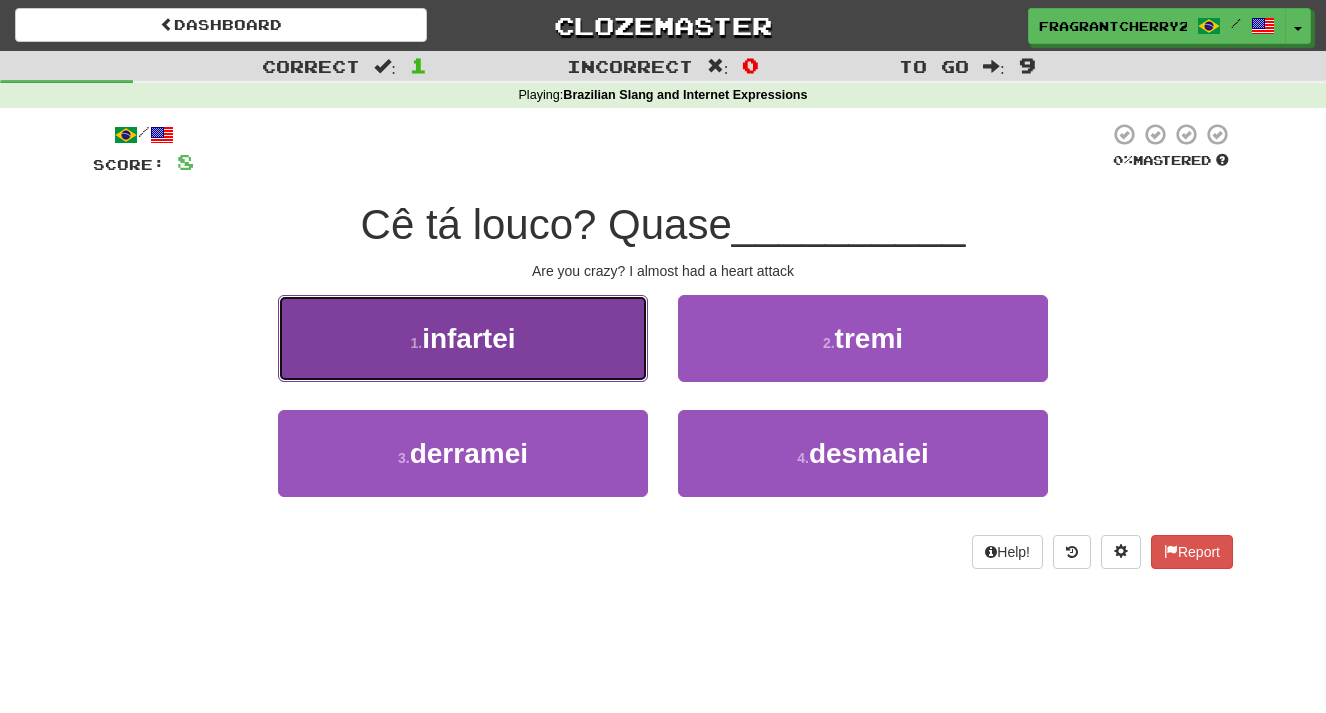 click on "1 .  infartei" at bounding box center [463, 338] 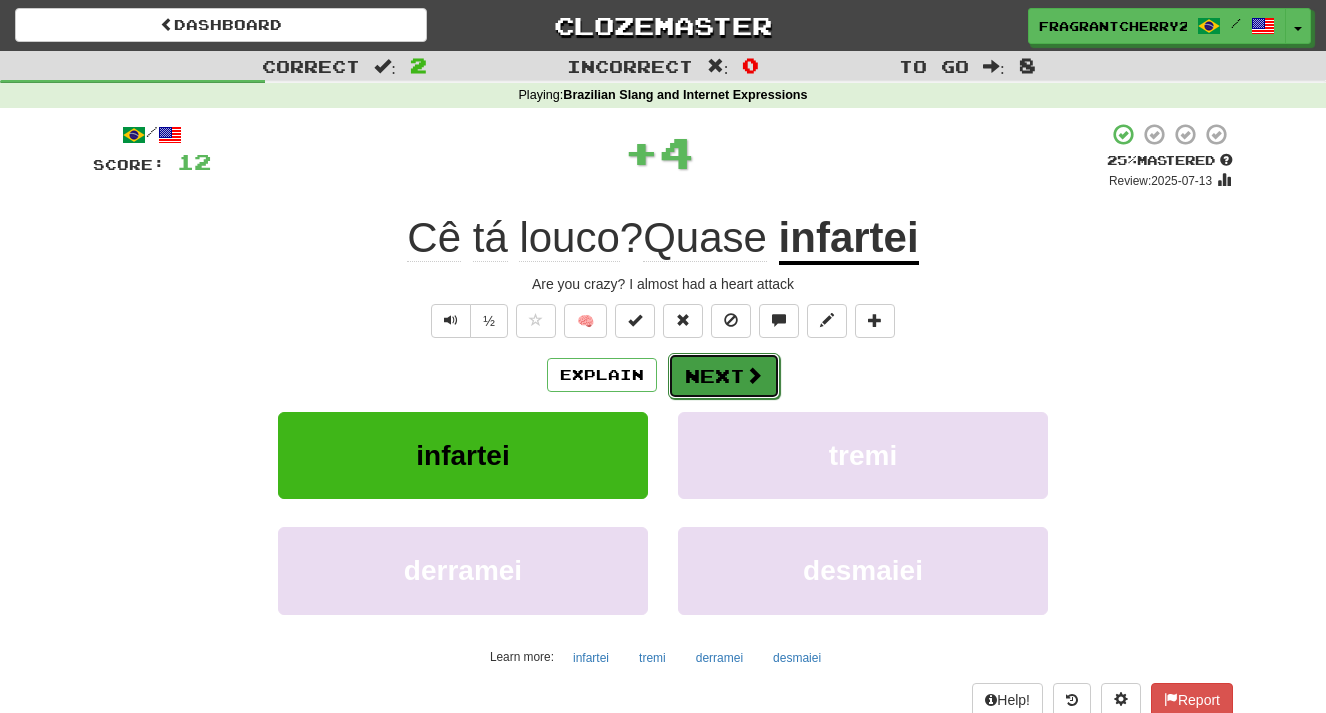 click on "Next" at bounding box center [724, 376] 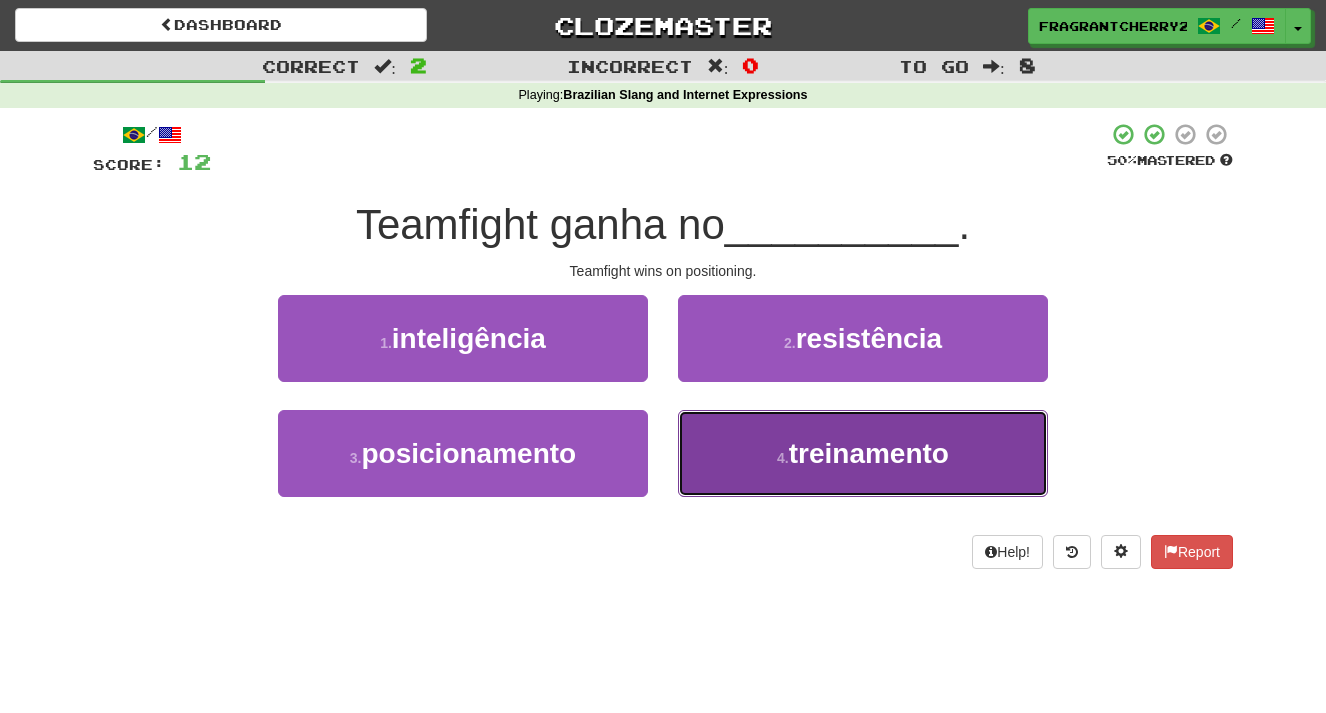 click on "4 .  treinamento" at bounding box center [863, 453] 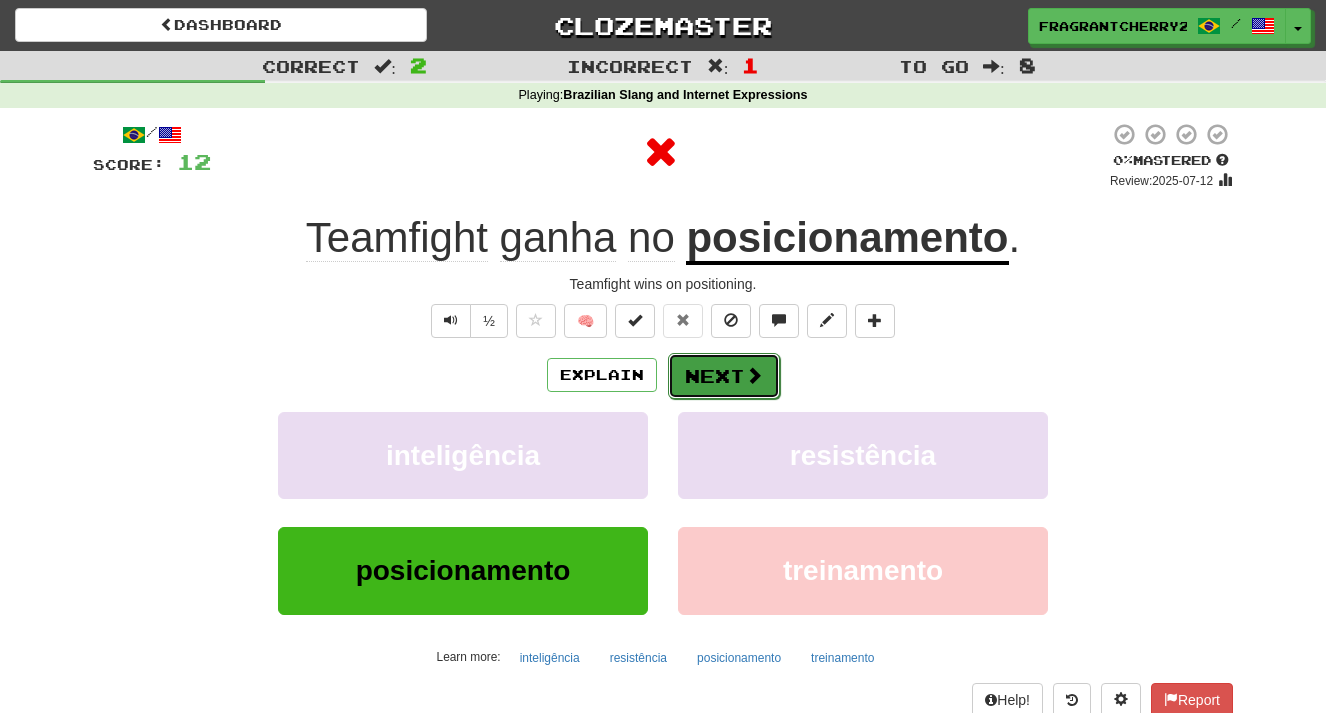 click on "Next" at bounding box center (724, 376) 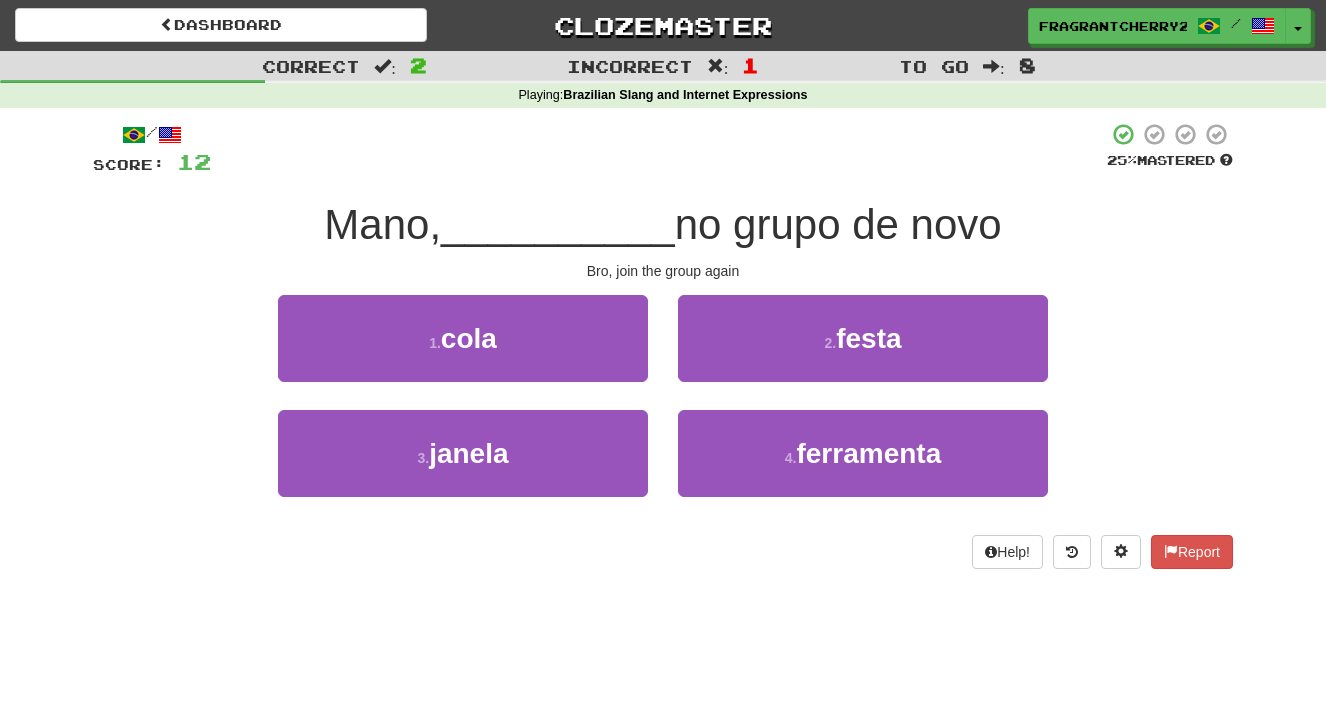 click on "1 .  cola" at bounding box center [463, 352] 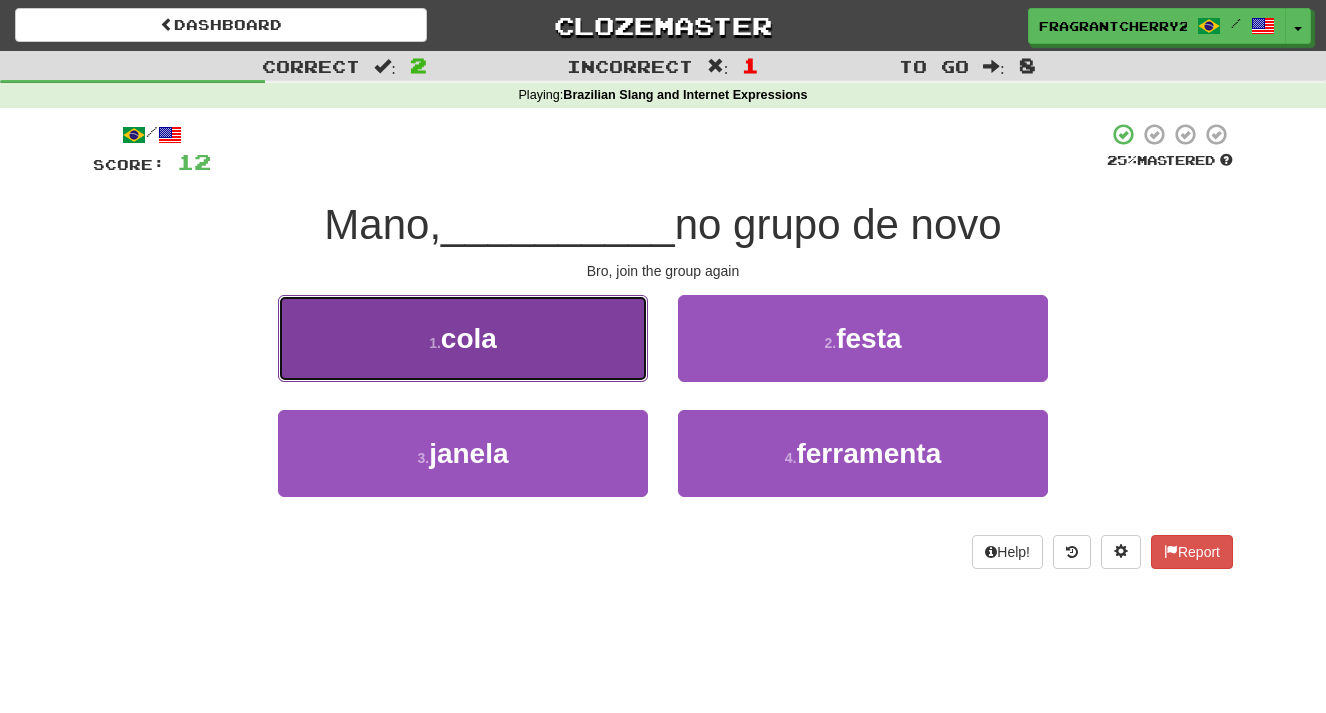 click on "1 .  cola" at bounding box center (463, 338) 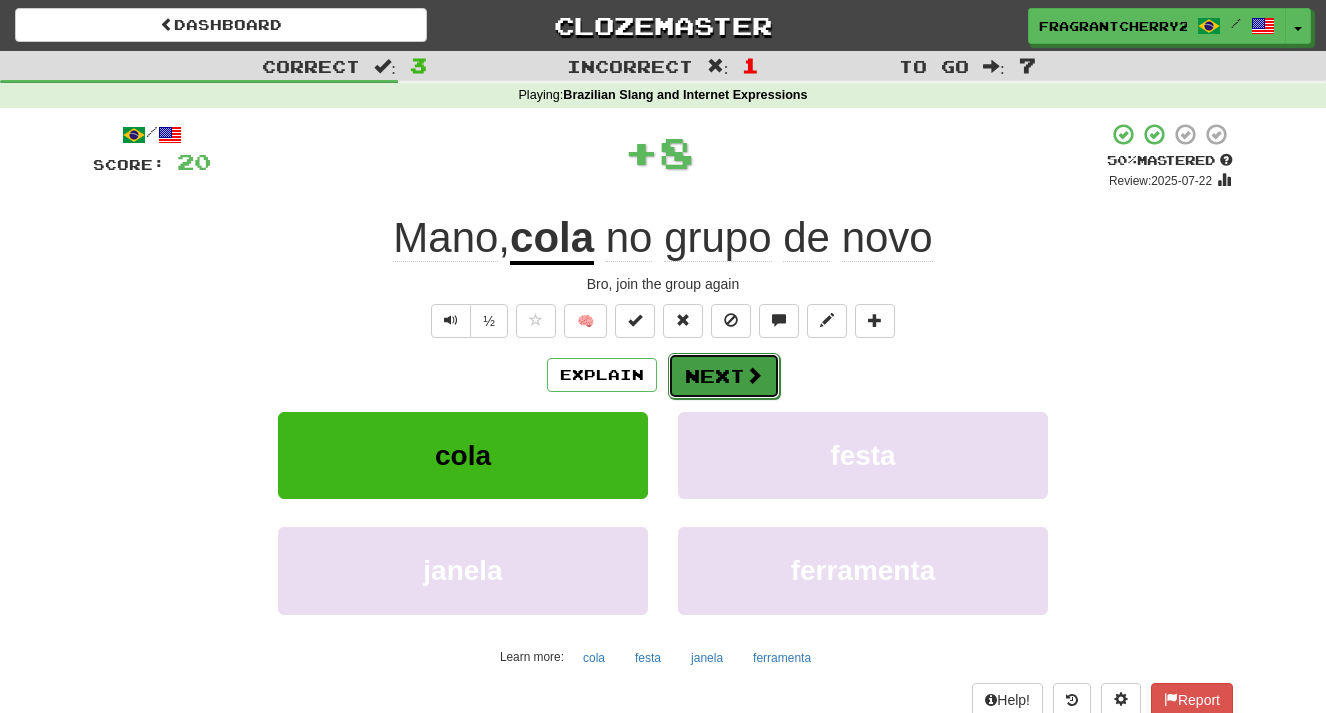 click on "Next" at bounding box center (724, 376) 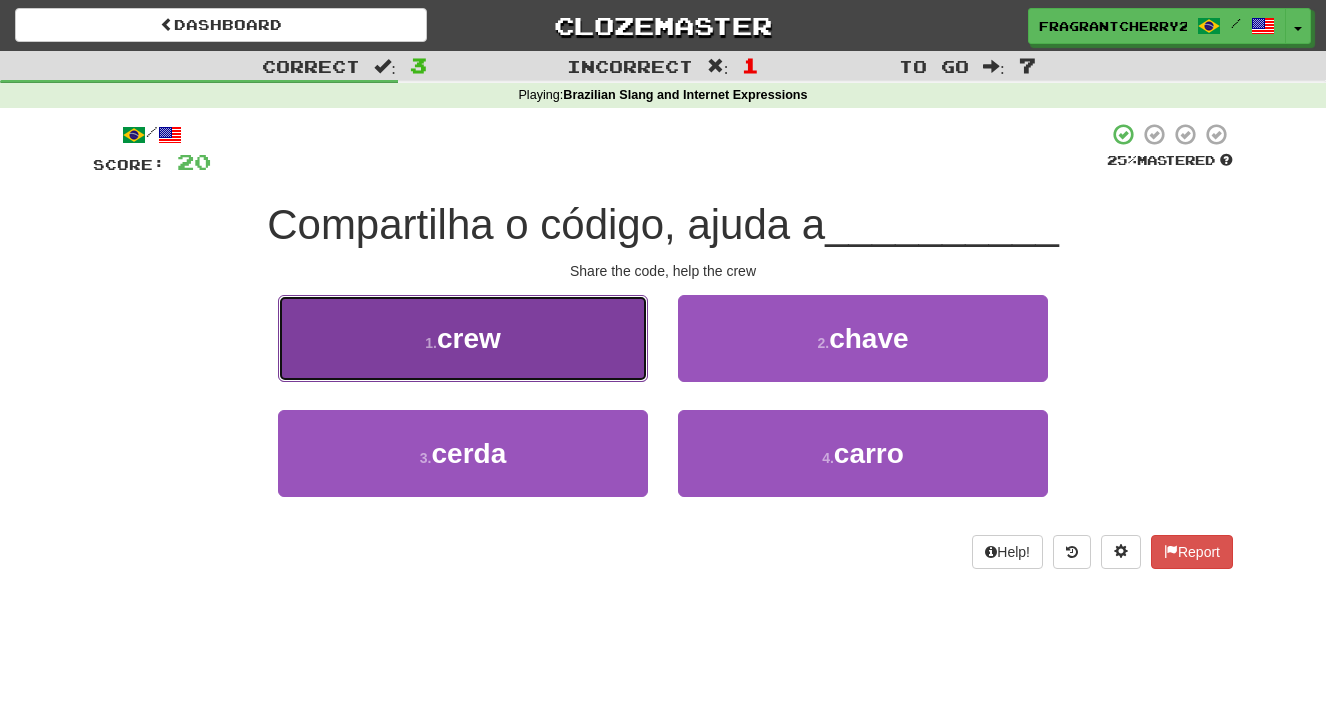 click on "1 .  crew" at bounding box center (463, 338) 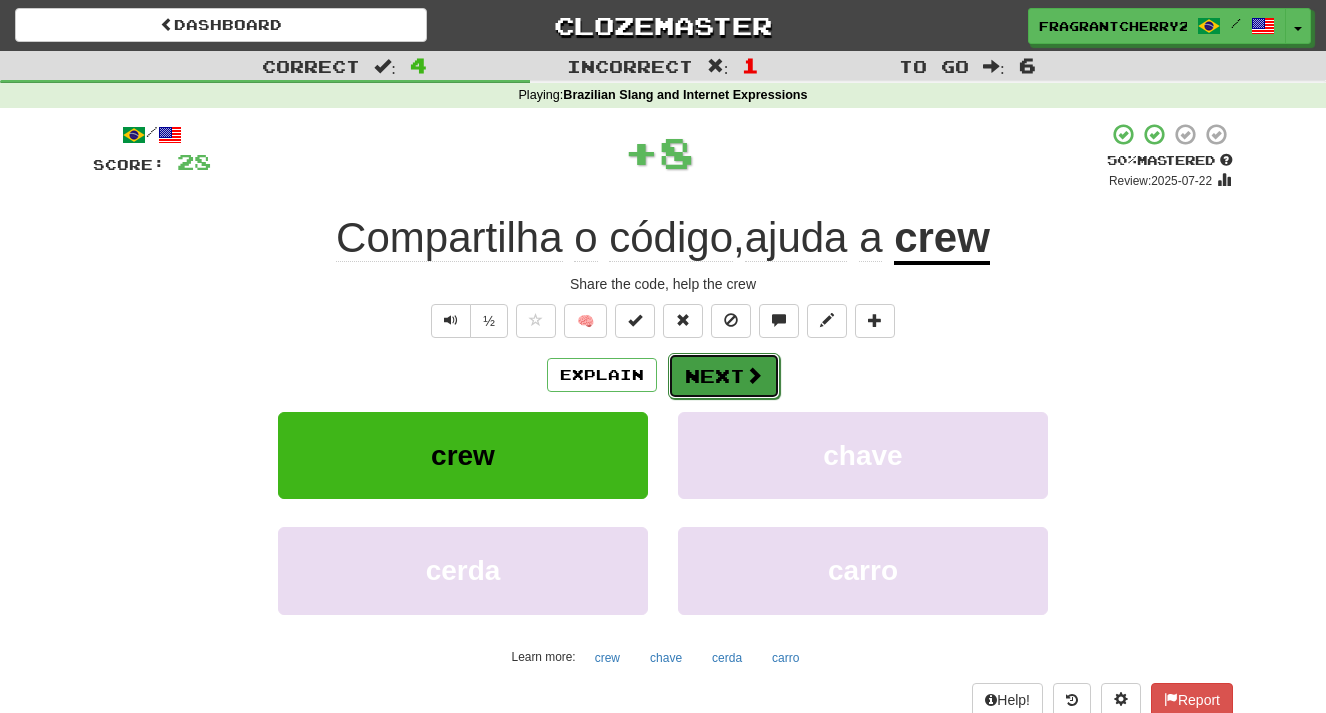 click on "Next" at bounding box center (724, 376) 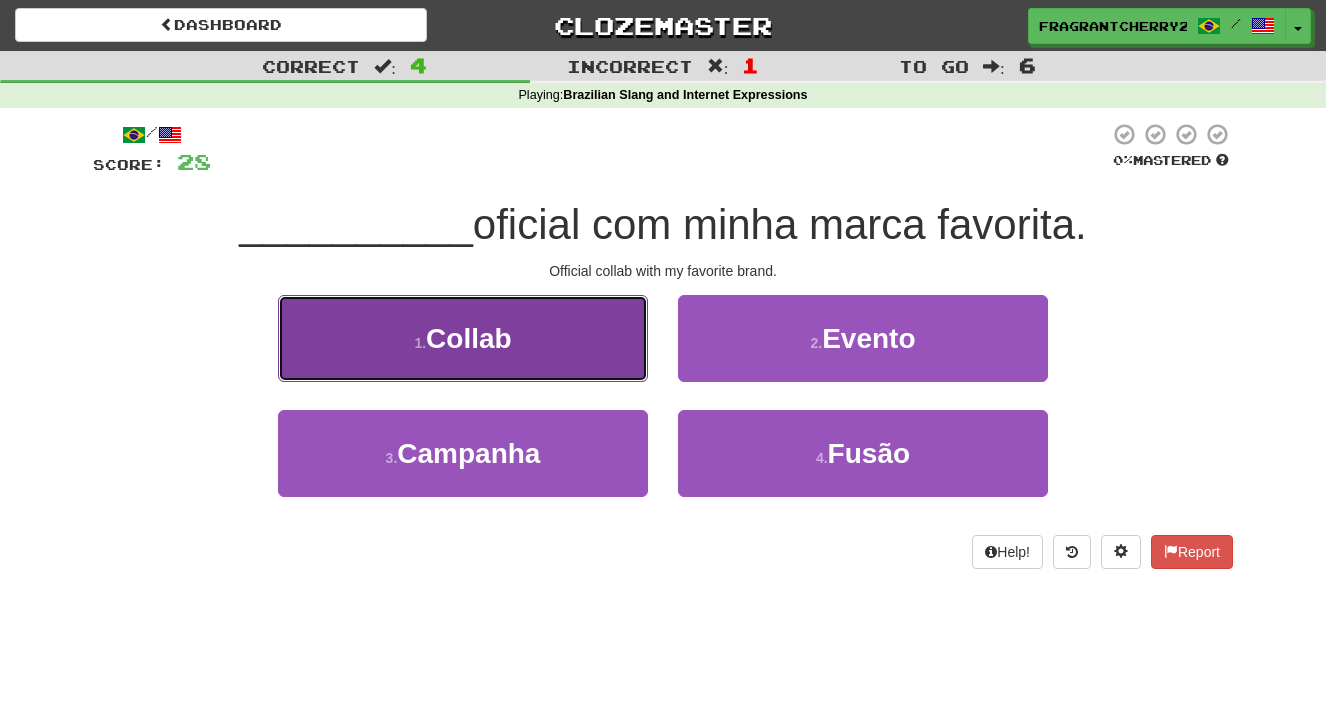 click on "1 .  Collab" at bounding box center [463, 338] 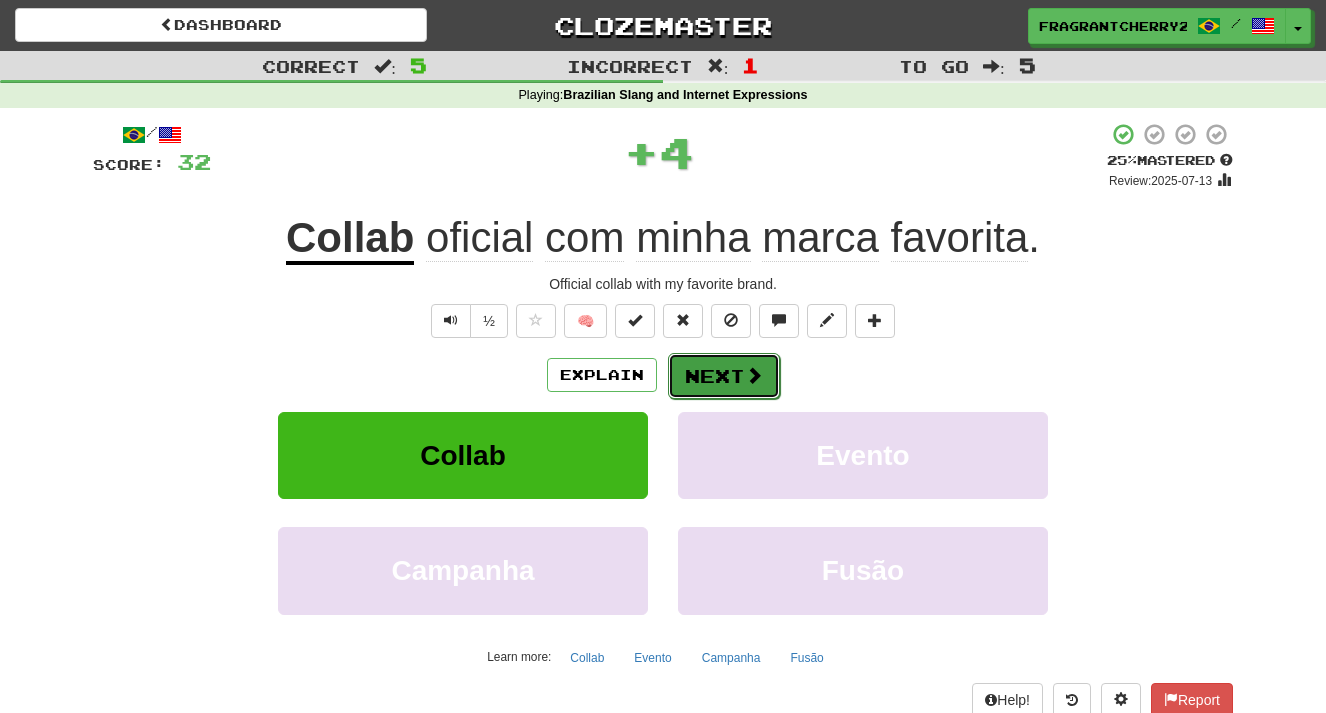 click on "Next" at bounding box center (724, 376) 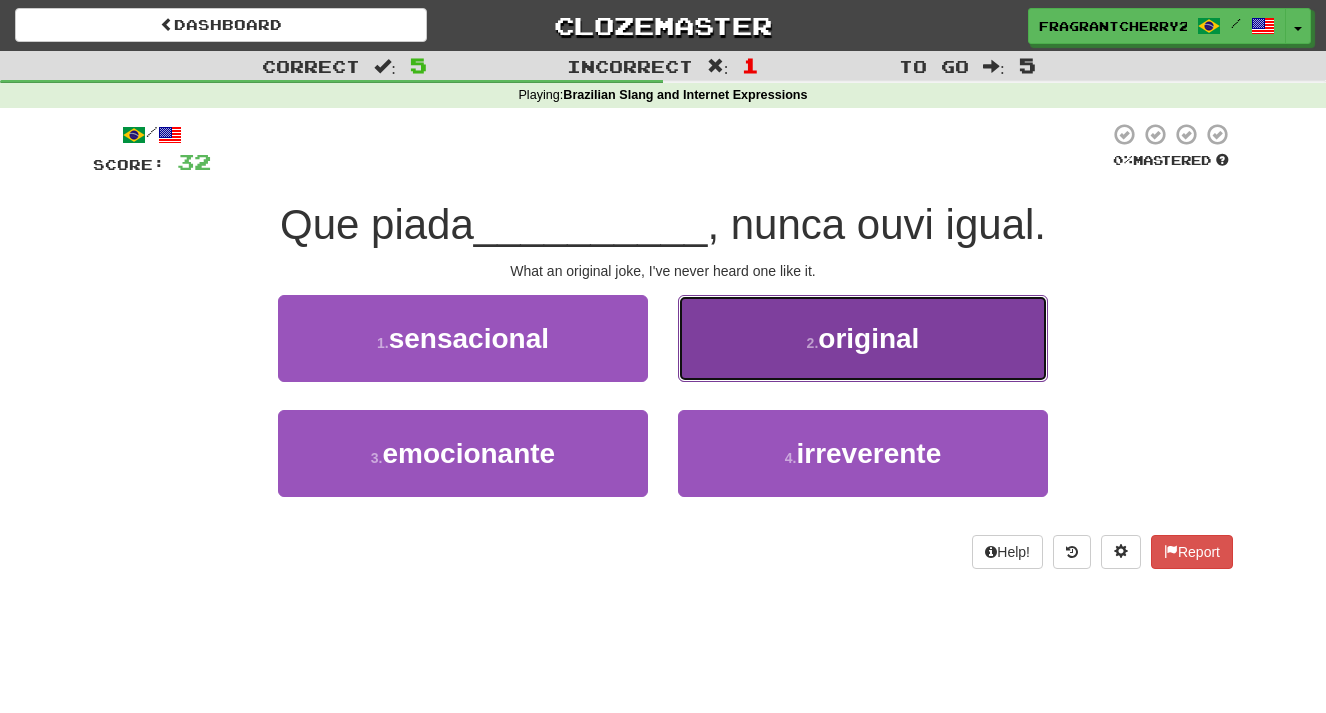click on "2 .  original" at bounding box center [863, 338] 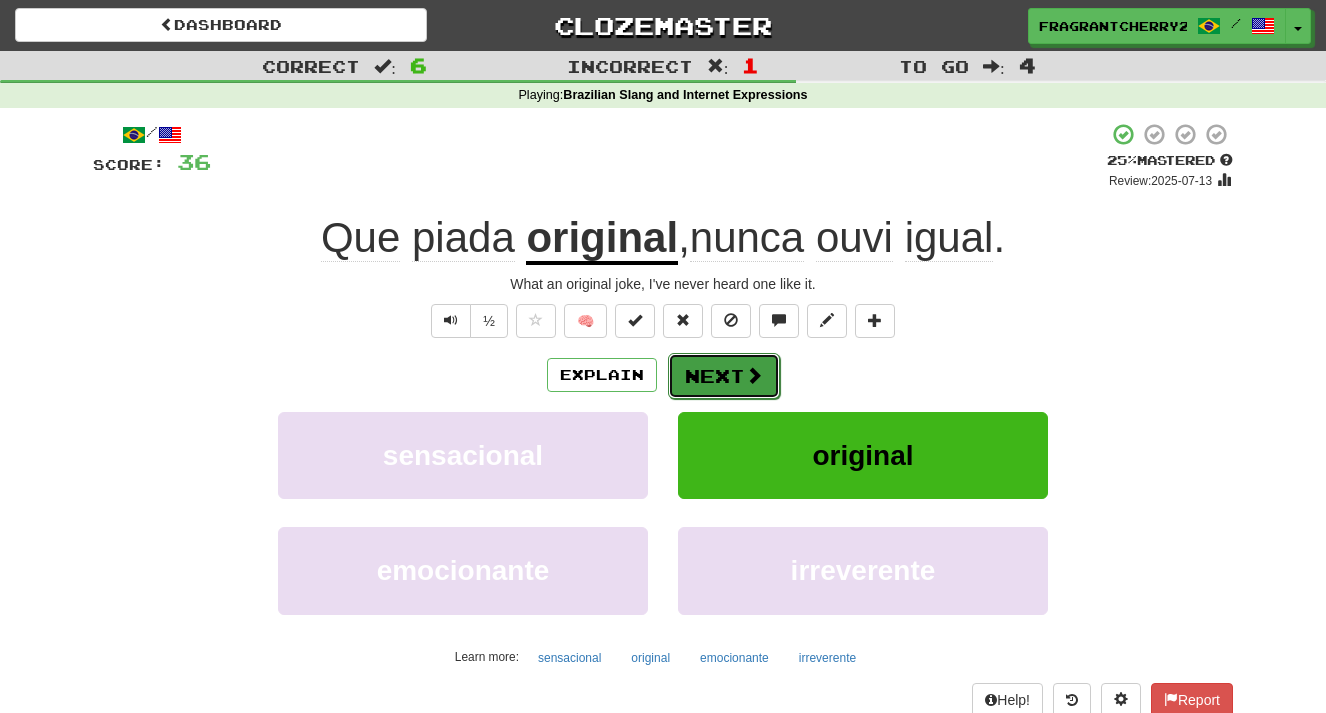 click on "Next" at bounding box center (724, 376) 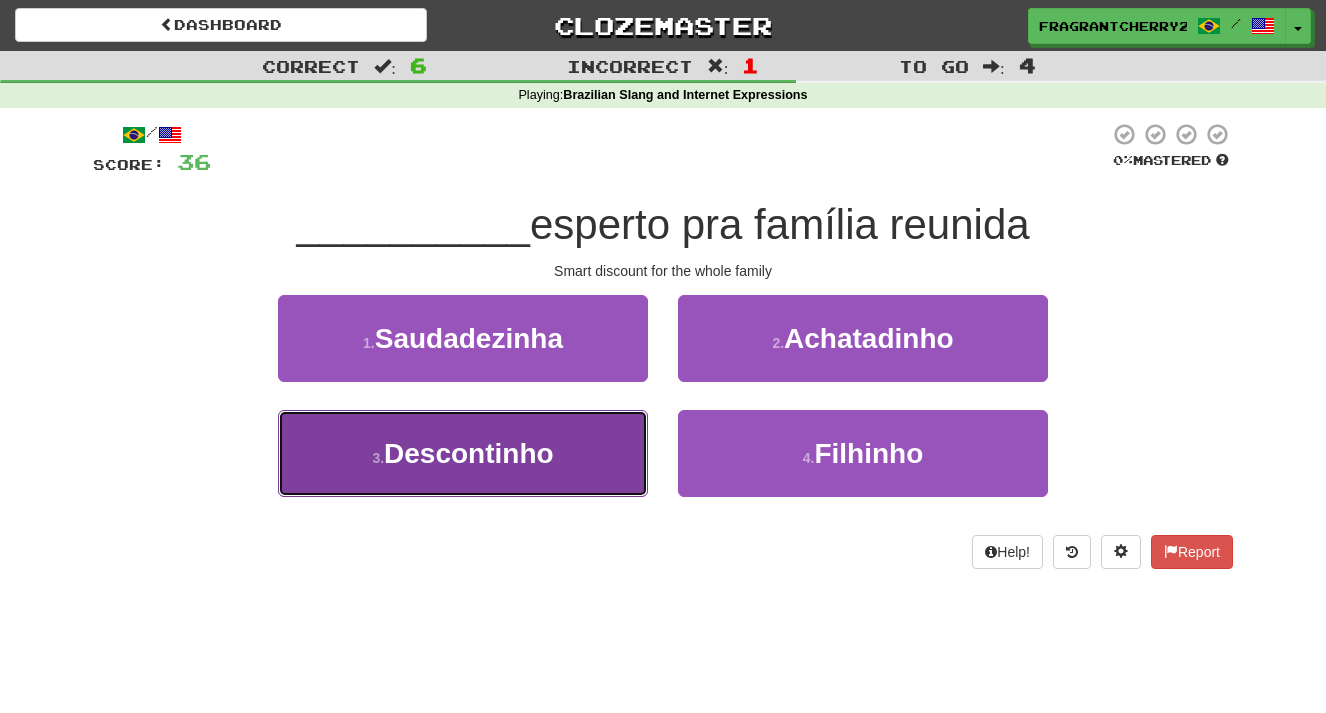 click on "3 .  Descontinho" at bounding box center (463, 453) 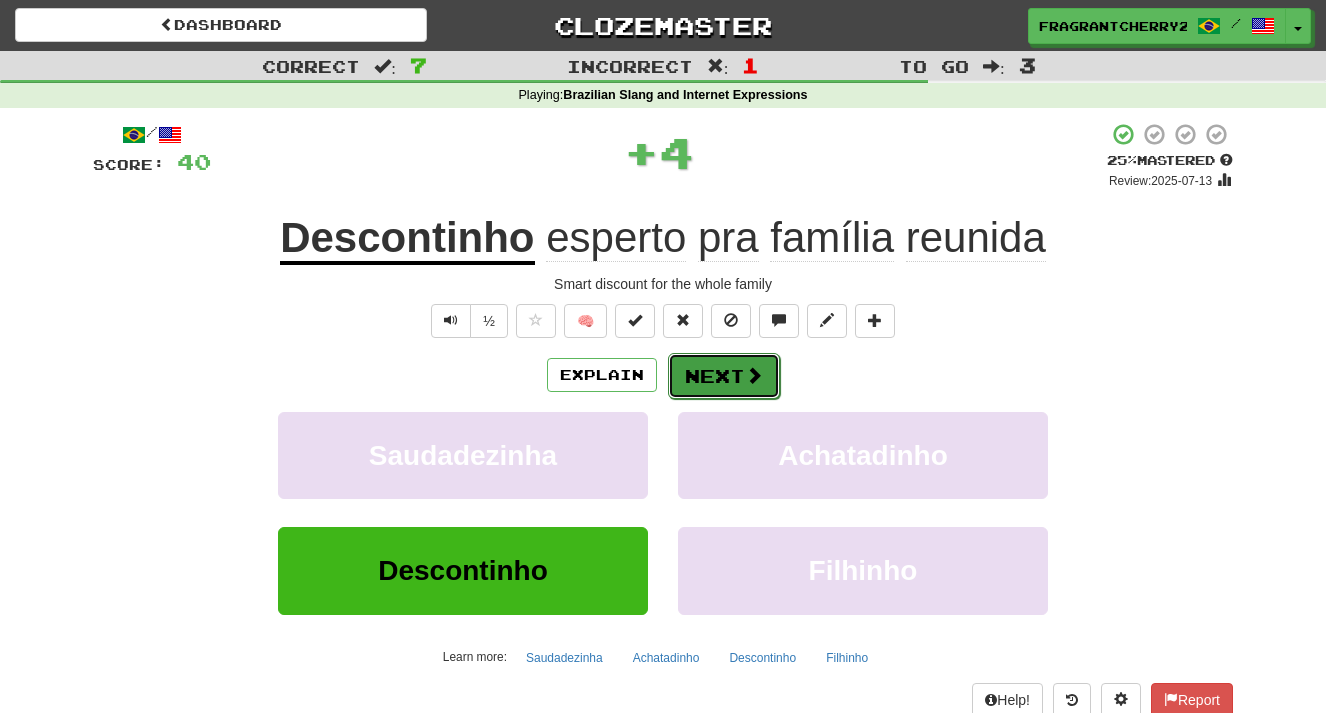click on "Next" at bounding box center [724, 376] 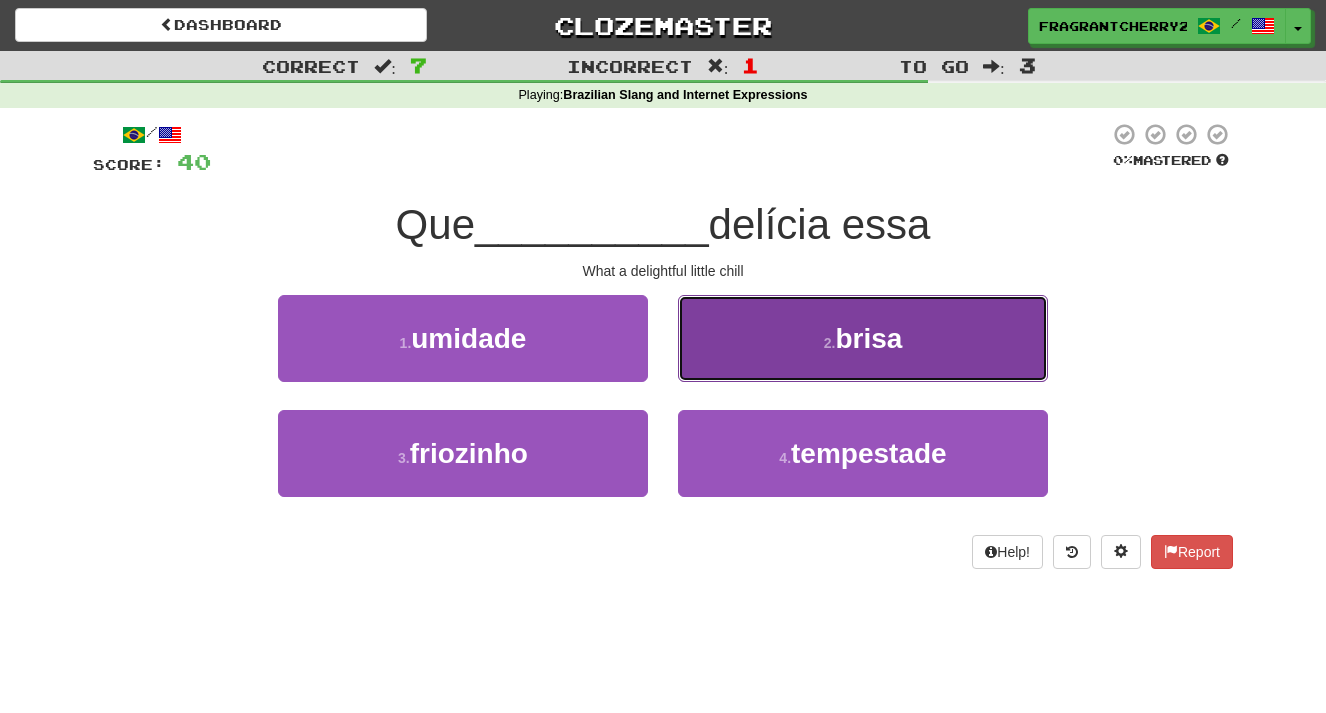 click on "2 .  brisa" at bounding box center [863, 338] 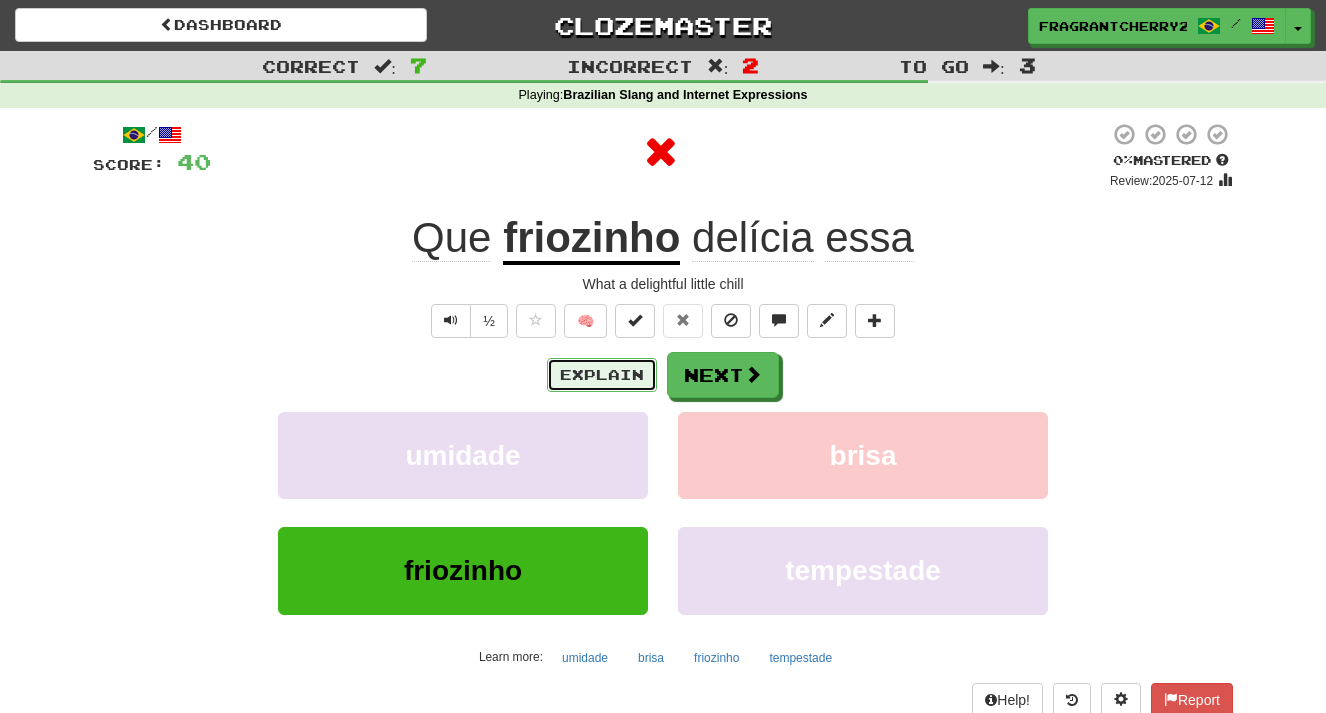 click on "Explain" at bounding box center (602, 375) 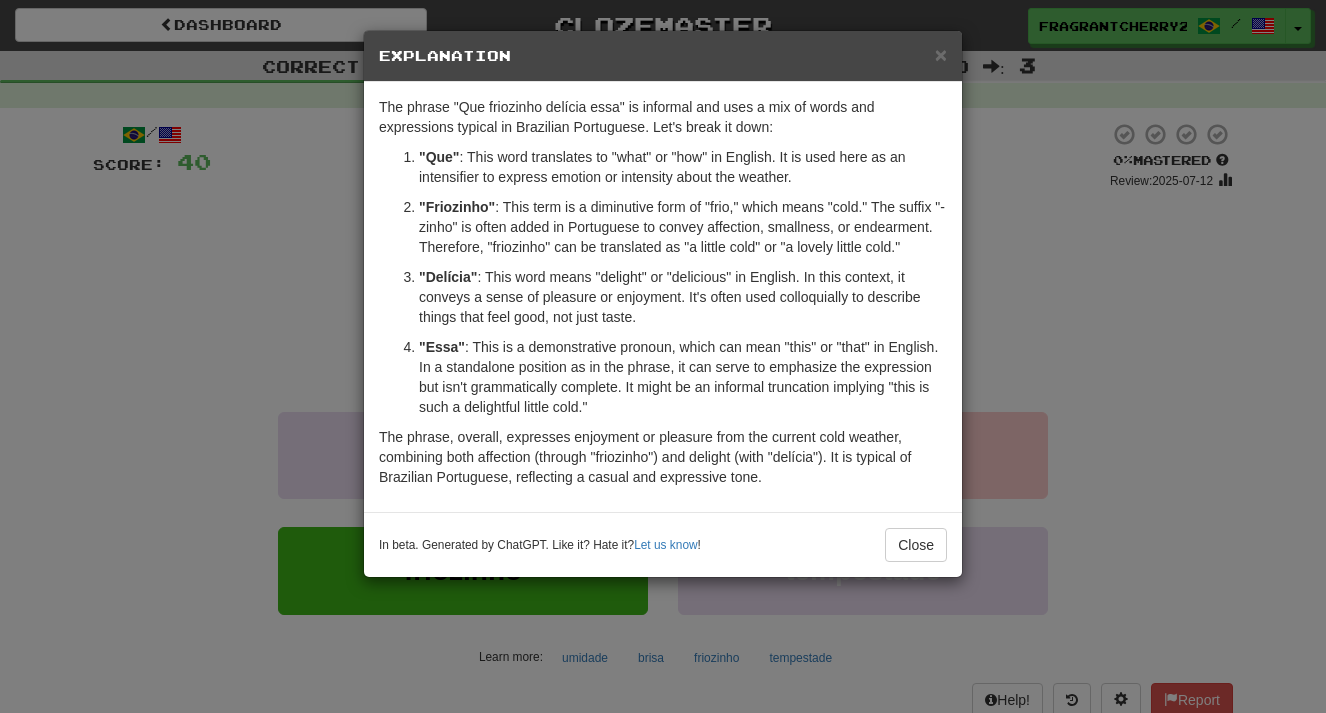 click on "The phrase "Que friozinho delícia essa" is informal and uses a mix of words and expressions typical in Brazilian Portuguese. Let's break it down:
"Que" : This word translates to "what" or "how" in English. It is used here as an intensifier to express emotion or intensity about the weather.
"Friozinho" : This term is a diminutive form of "frio," which means "cold." The suffix "-zinho" is often added in Portuguese to convey affection, smallness, or endearment. Therefore, "friozinho" can be translated as "a little cold" or "a lovely little cold."
"Delícia" : This word means "delight" or "delicious" in English. In this context, it conveys a sense of pleasure or enjoyment. It's often used colloquially to describe things that feel good, not just taste.
"Essa"" at bounding box center (663, 297) 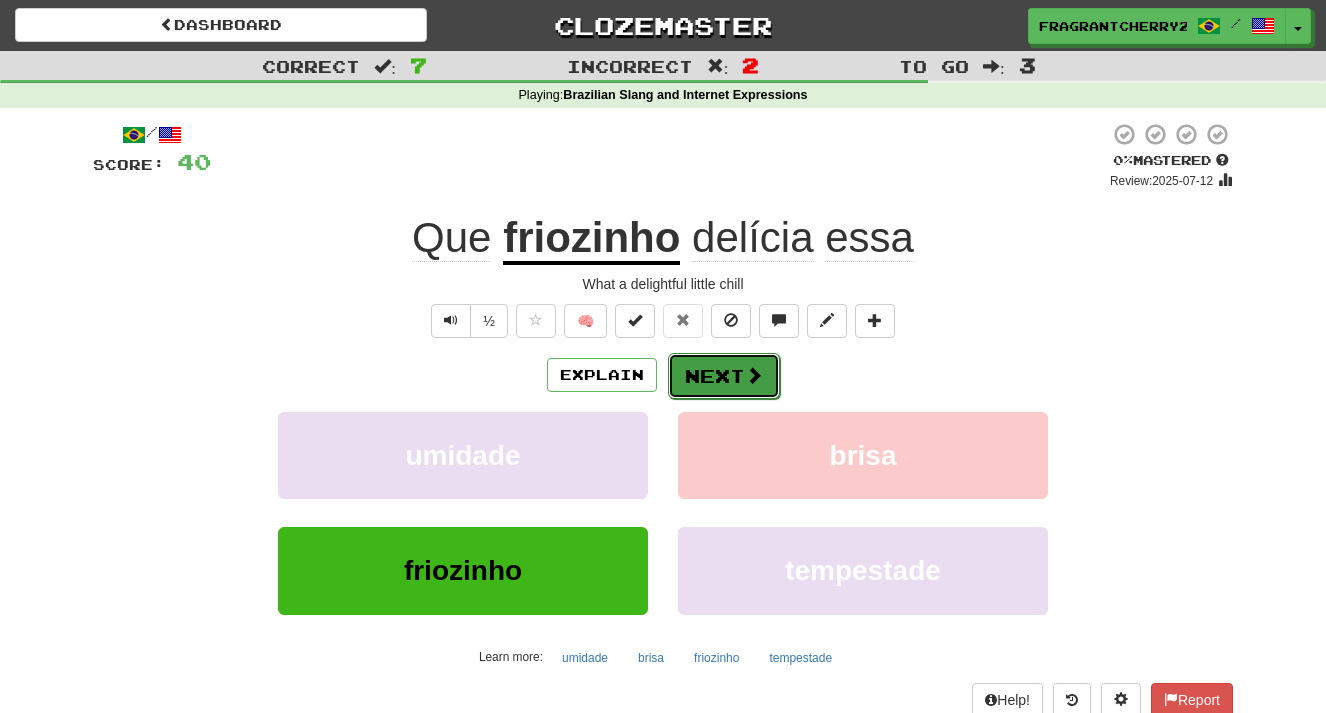 click on "Next" at bounding box center [724, 376] 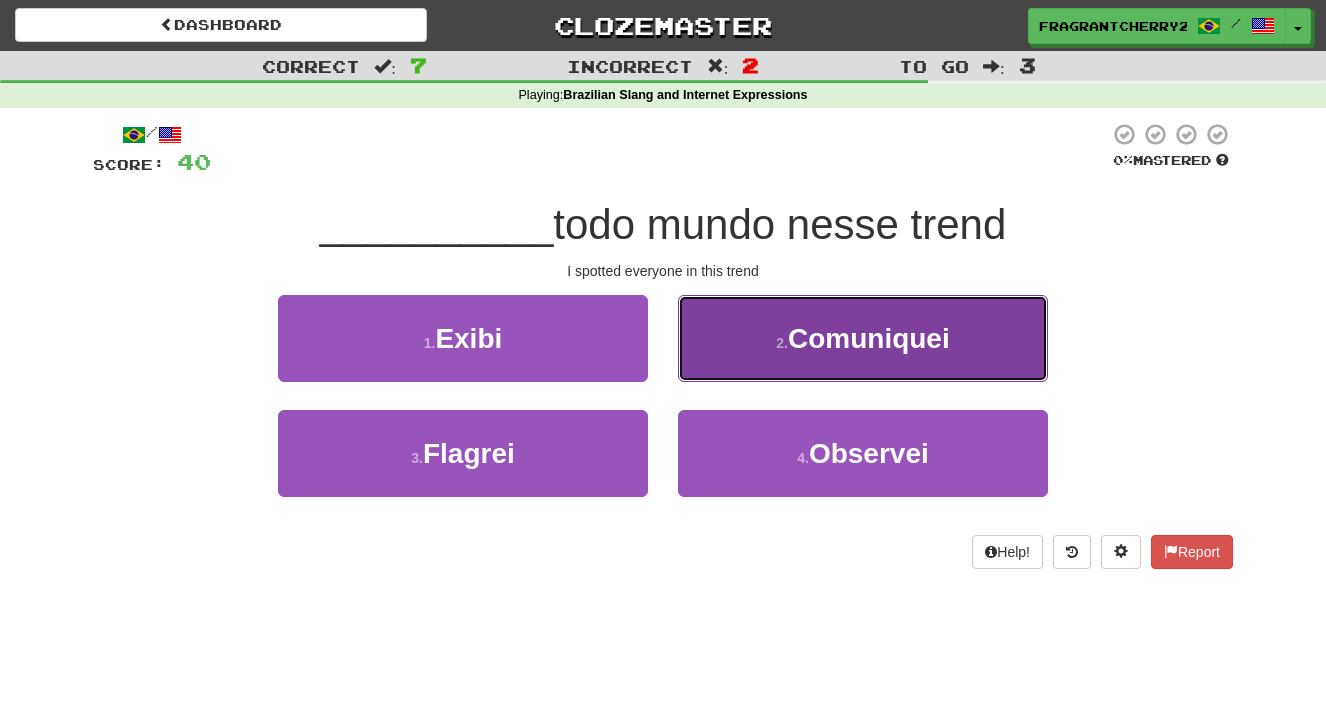 click on "2 .  Comuniquei" at bounding box center [863, 338] 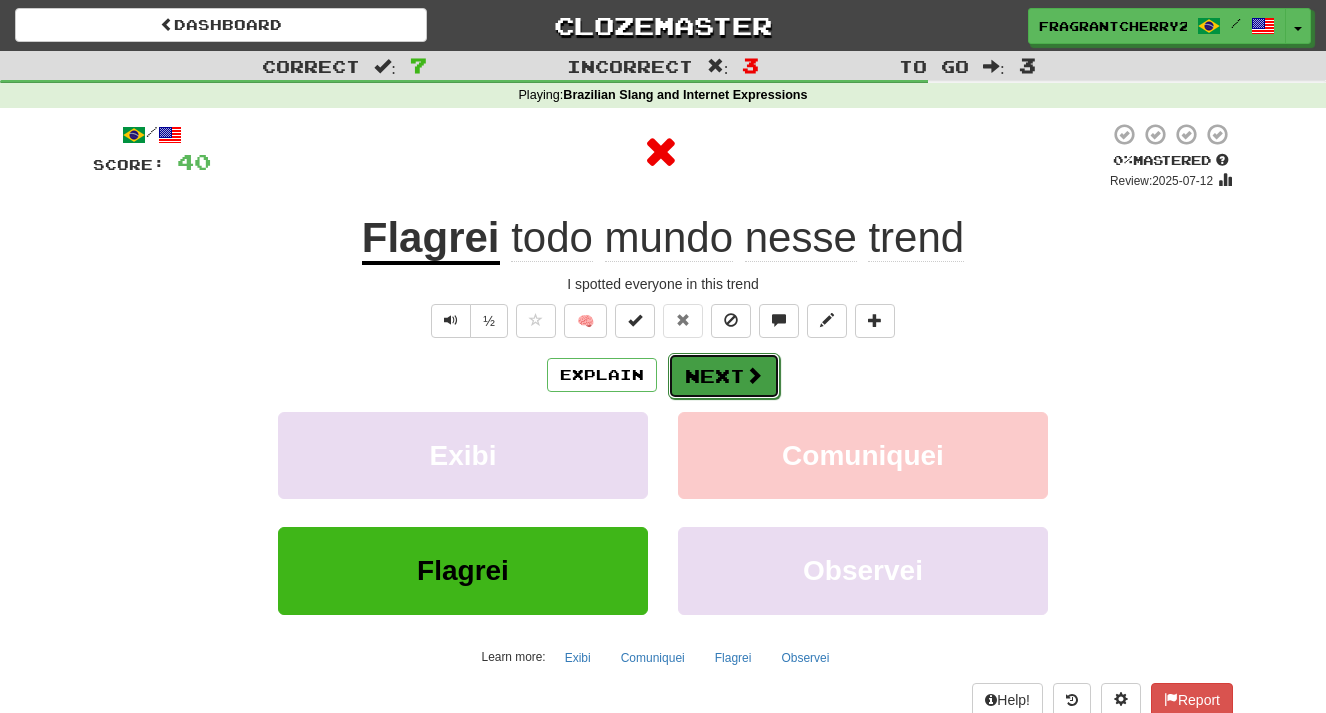 click on "Next" at bounding box center [724, 376] 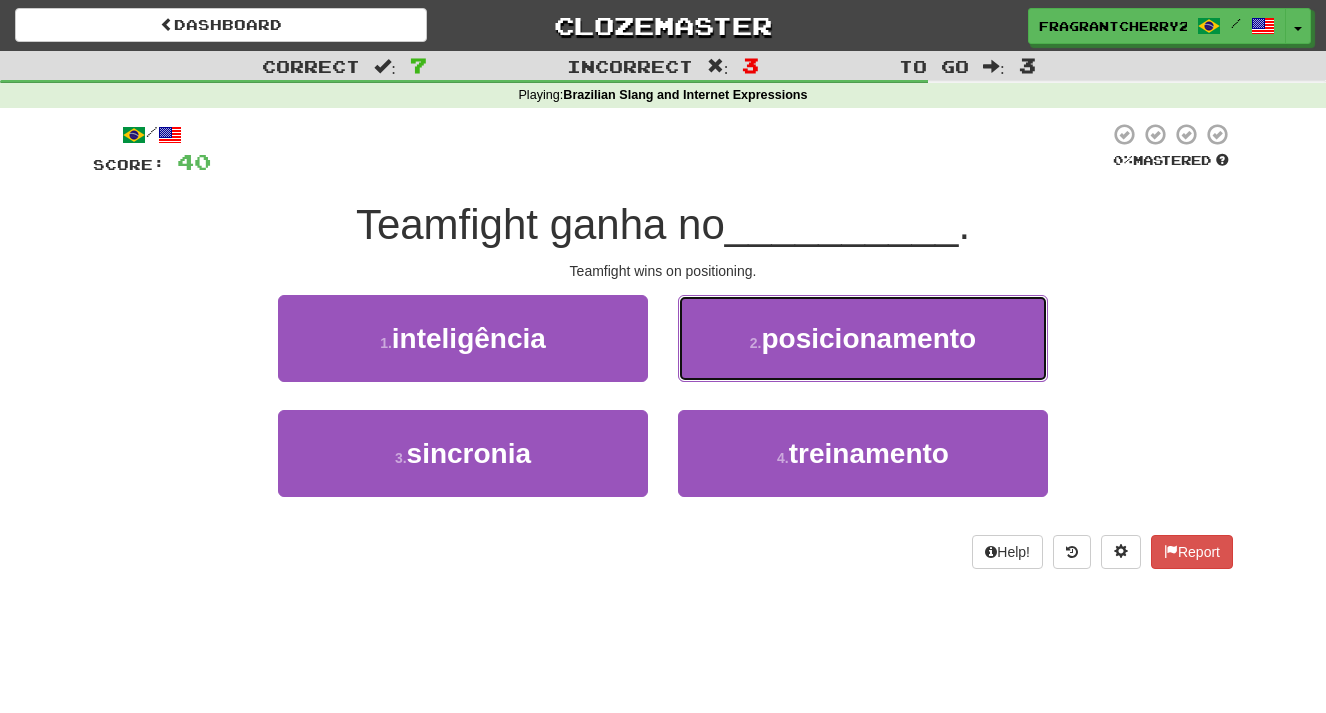 click on "2 .  posicionamento" at bounding box center [863, 338] 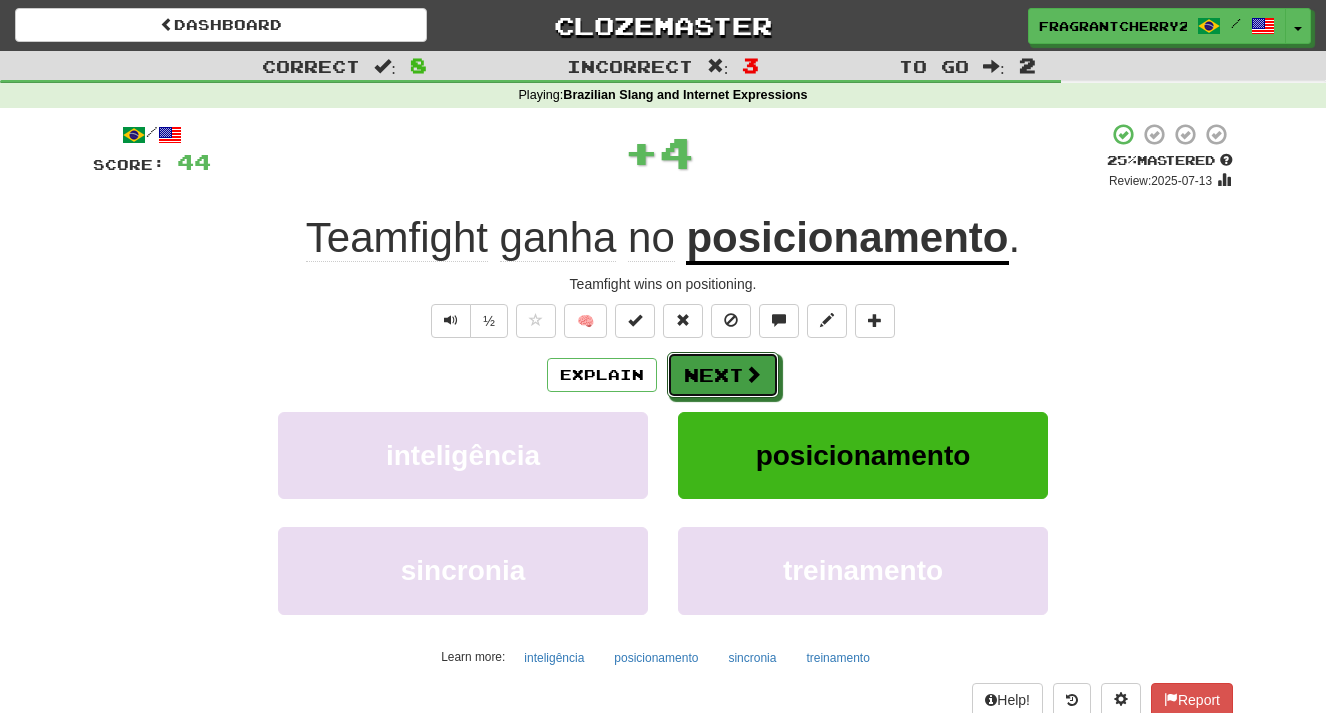click on "Next" at bounding box center (723, 375) 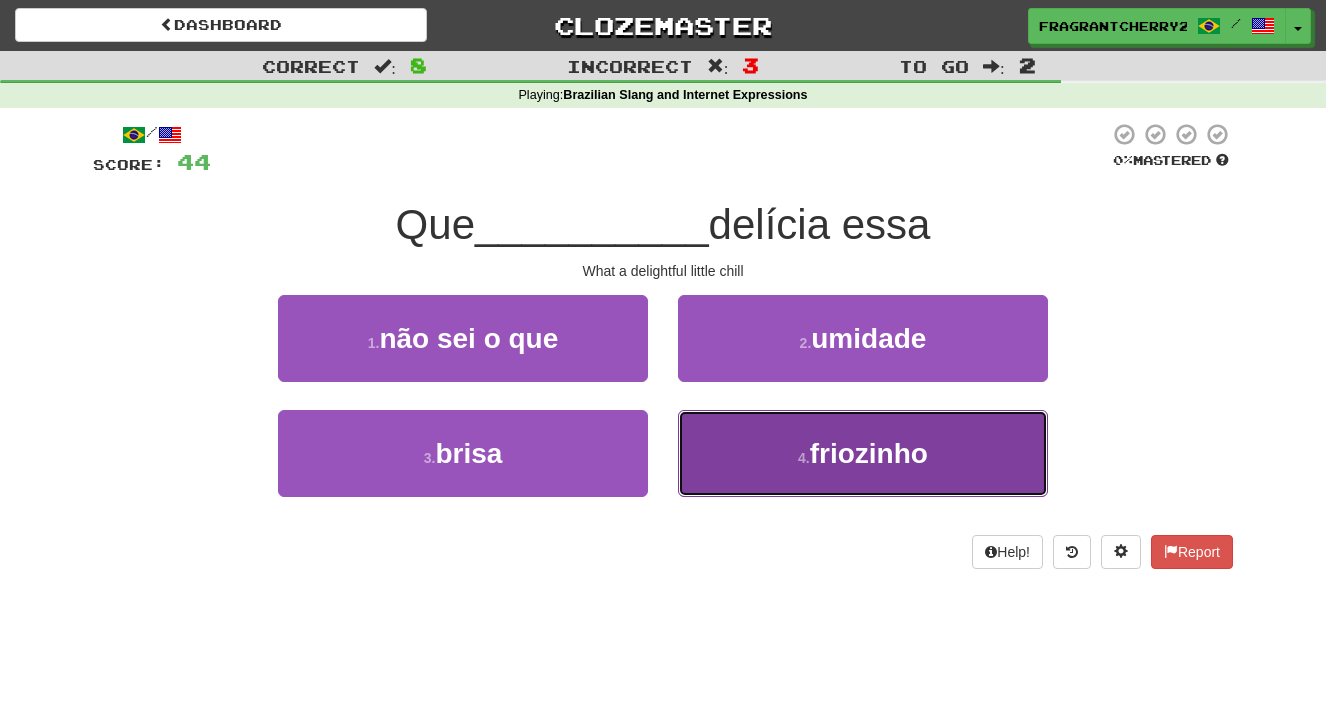 click on "4 .  friozinho" at bounding box center [863, 453] 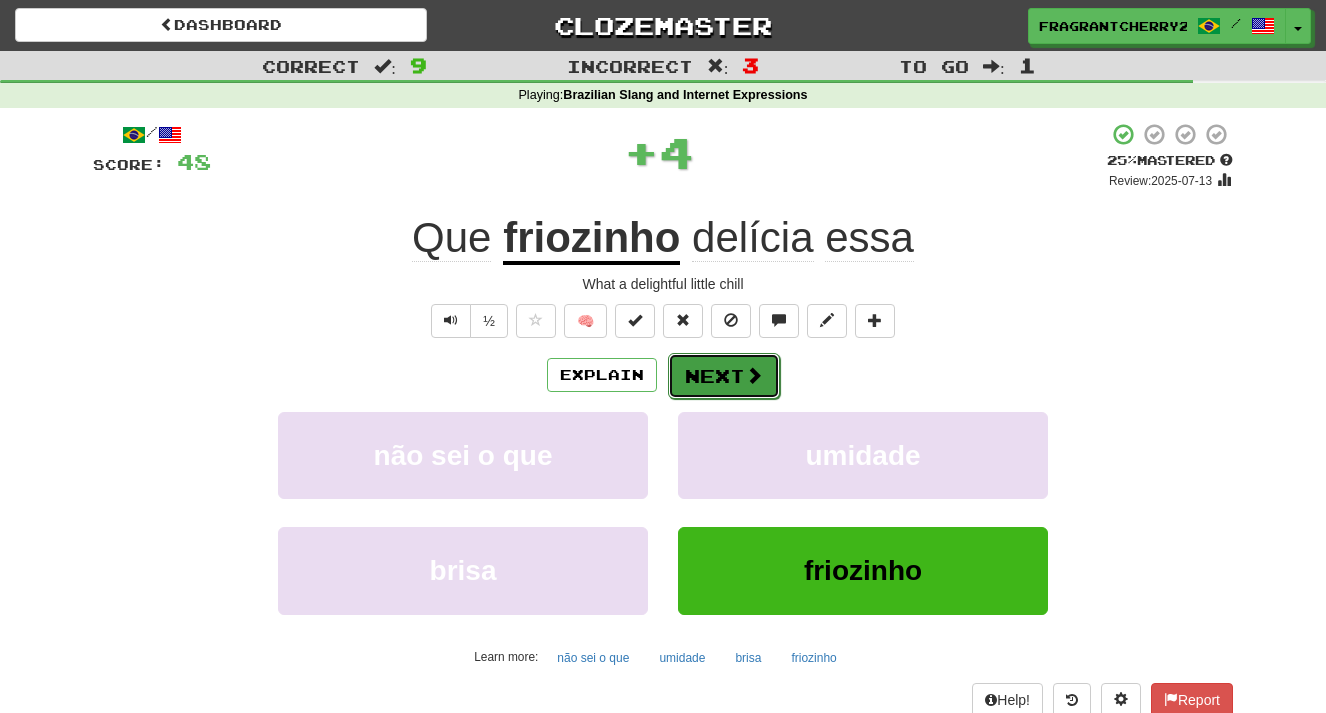 click on "Next" at bounding box center (724, 376) 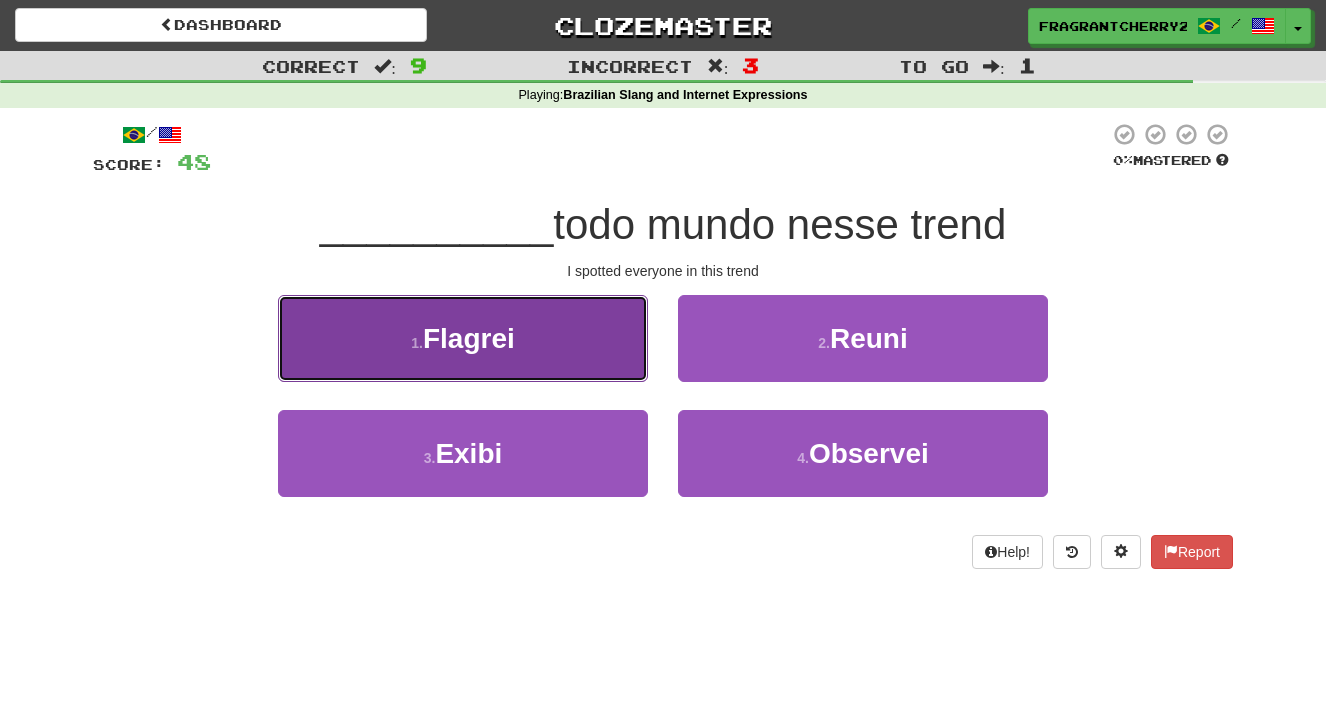 click on "1 .  Flagrei" at bounding box center [463, 338] 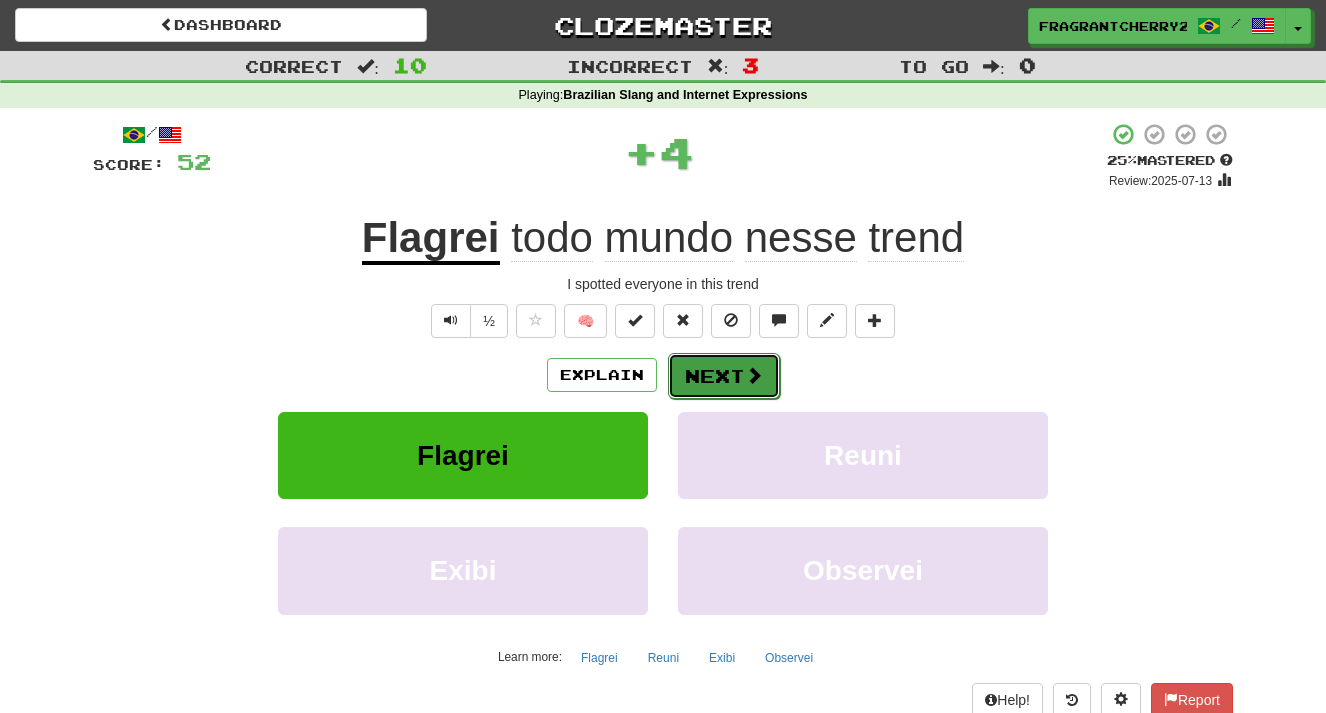 click on "Next" at bounding box center [724, 376] 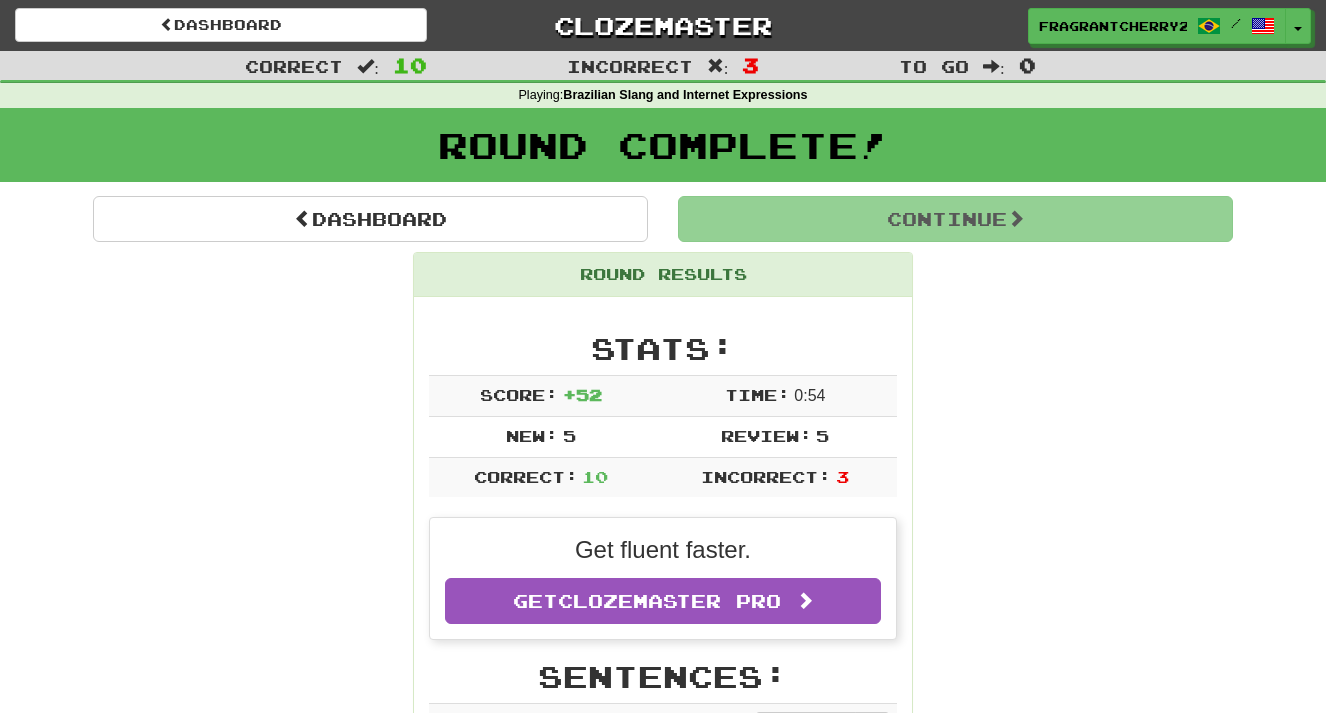 click on "Report Brilhante, defesa digna de time reserva . Brilliant, defense worthy of a reserve team.  Report Cê tá louco? Quase infartei Are you crazy? I almost had a heart attack  Report Teamfight ganha no posicionamento . Teamfight wins on positioning.  Report Mano, cola no grupo de novo Bro, join the group again  Report Compartilha o código, ajuda a crew Share the code, help the crew  Report Collab oficial com minha marca favorita. Official collab with my favorite brand.  Report Que piada original , nunca ouvi igual. What an original joke, I've never heard one like it.  Report Descontinho esperto pra família reunida Smart discount for the whole family  Report Que friozinho delícia essa  What a delightful little chill  Report Flagrei todo mundo nesse trend I spotted everyone in this trend  Dashboard Continue" at bounding box center [663, 953] 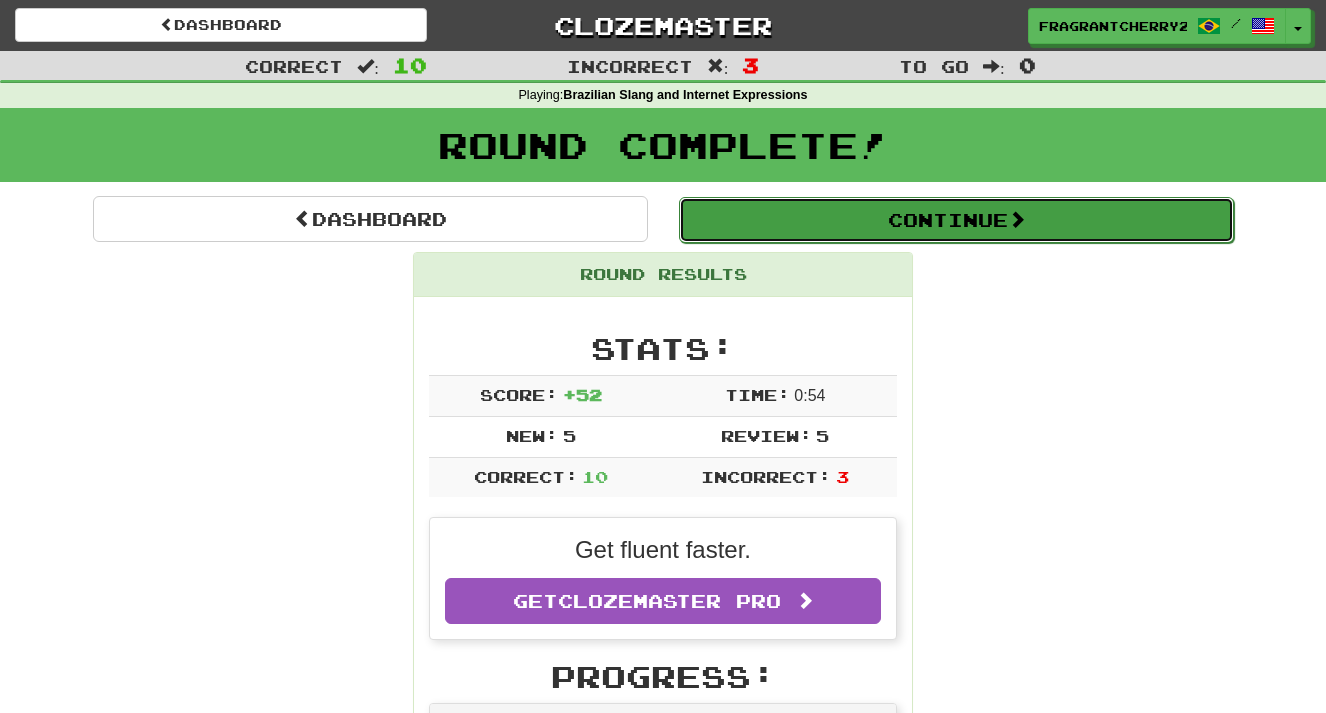 click on "Continue" at bounding box center [956, 220] 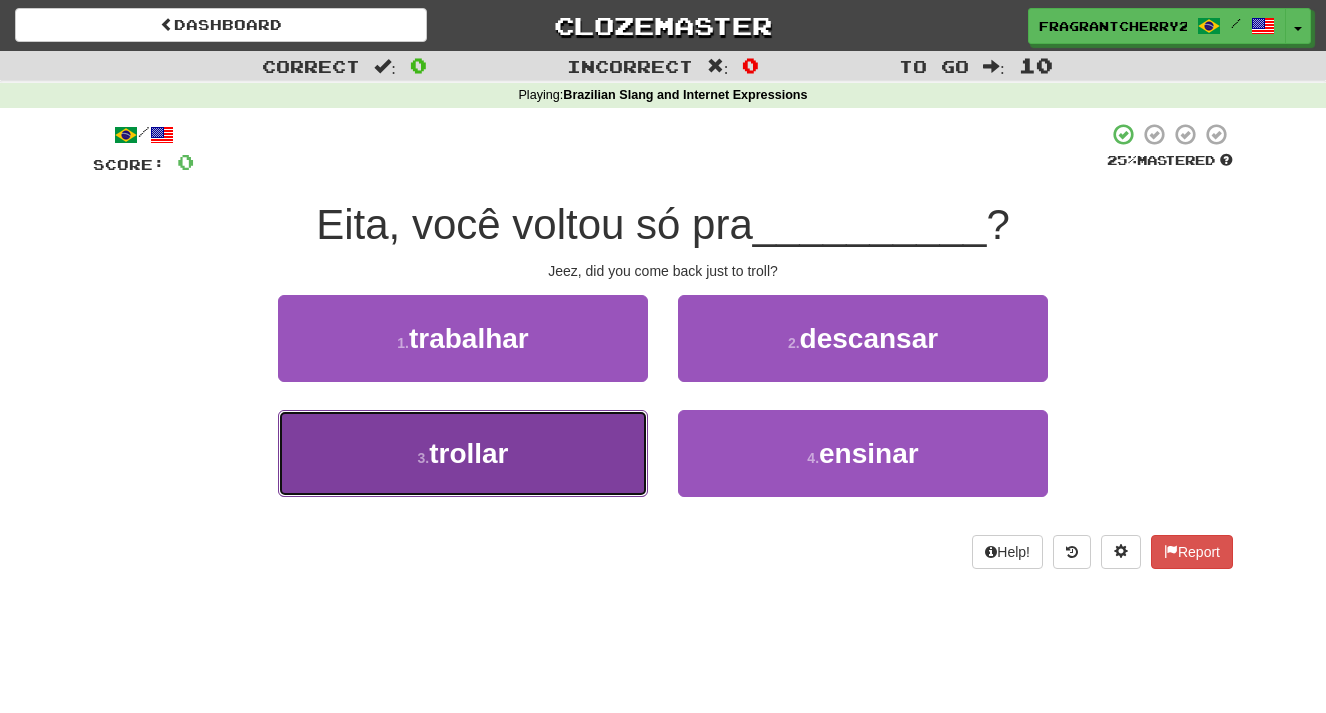 click on "3 .  trollar" at bounding box center (463, 453) 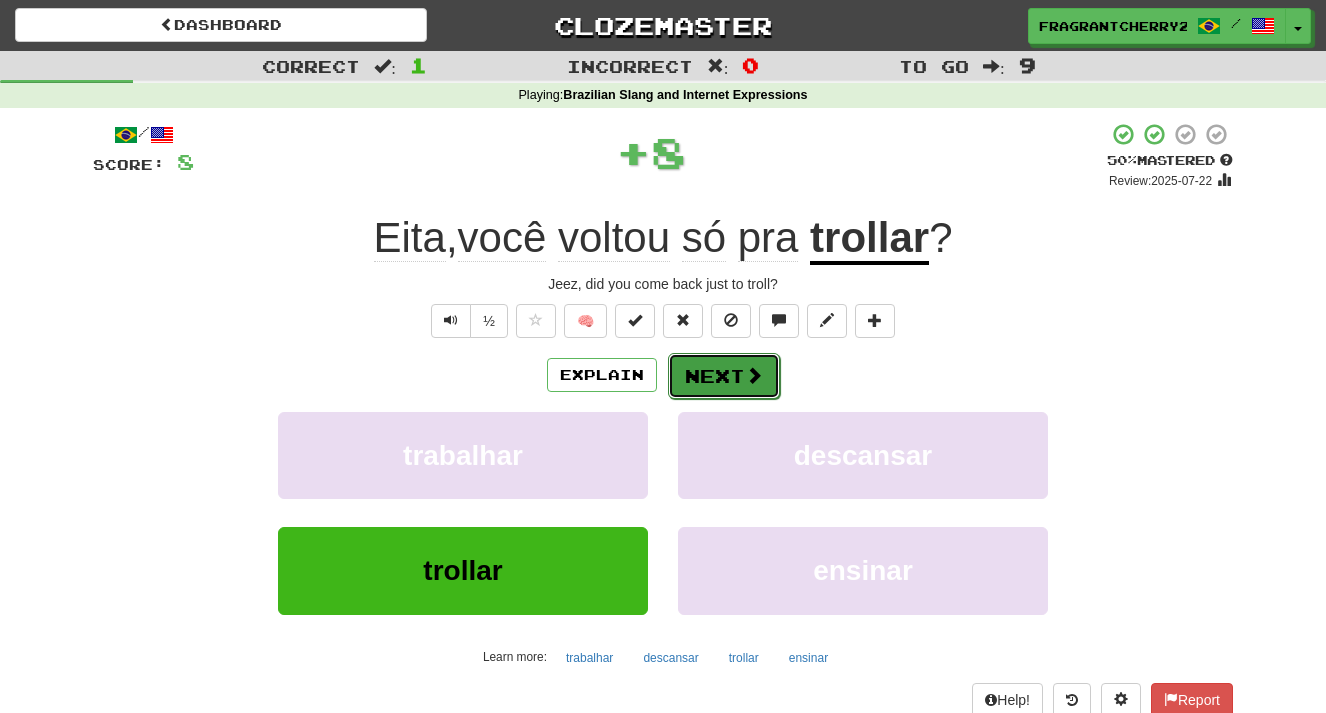 click on "Next" at bounding box center [724, 376] 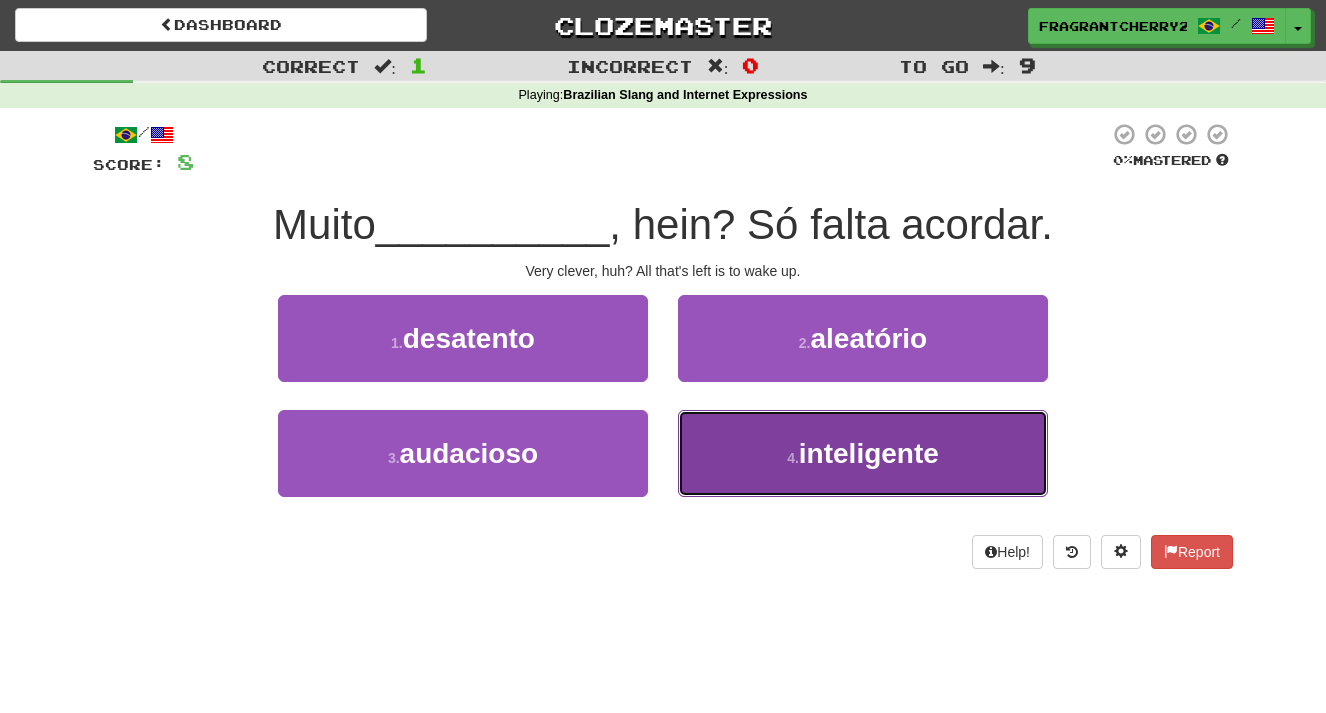 click on "4 .  inteligente" at bounding box center [863, 453] 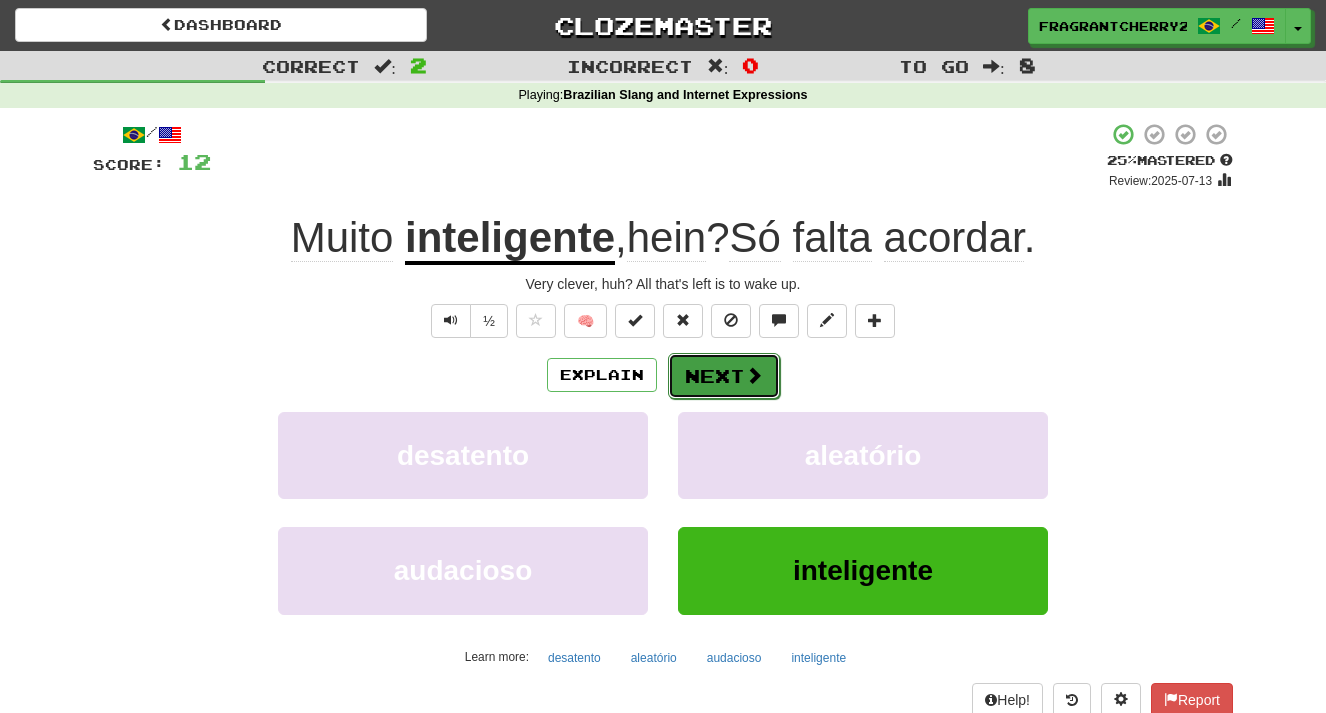 click on "Next" at bounding box center [724, 376] 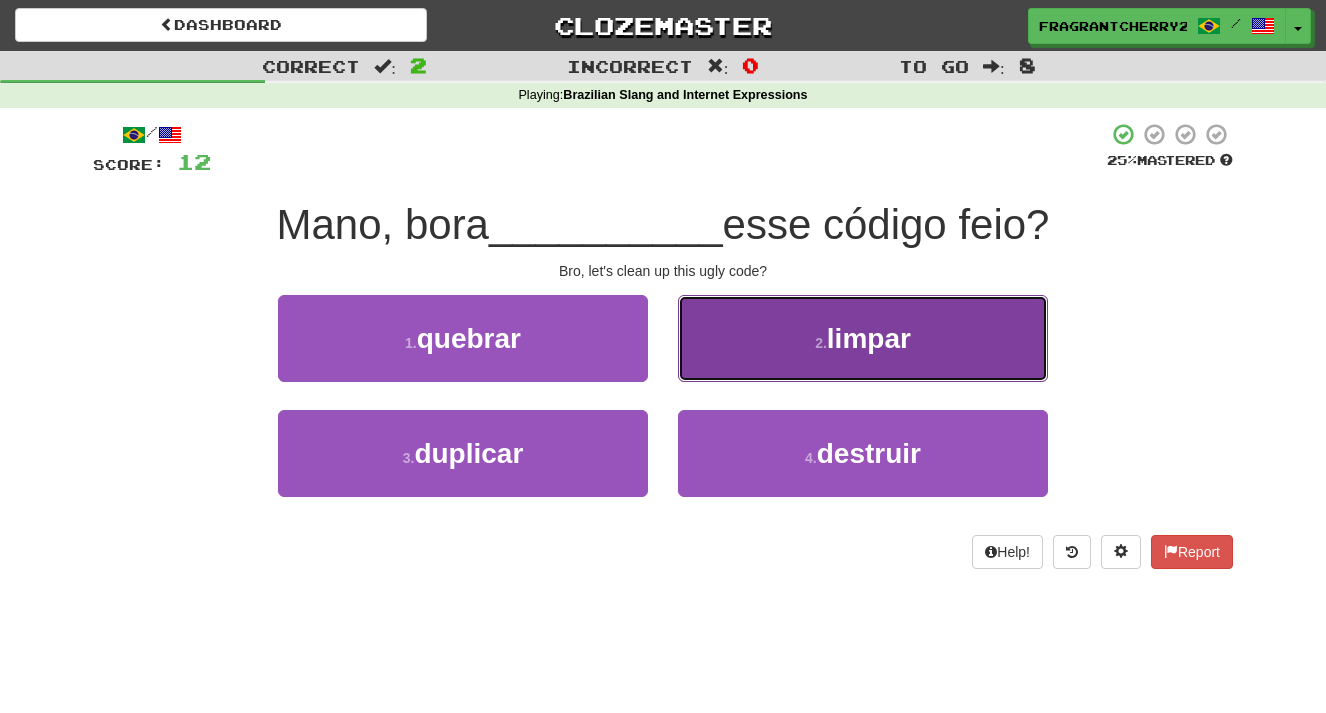 click on "2 .  limpar" at bounding box center [863, 338] 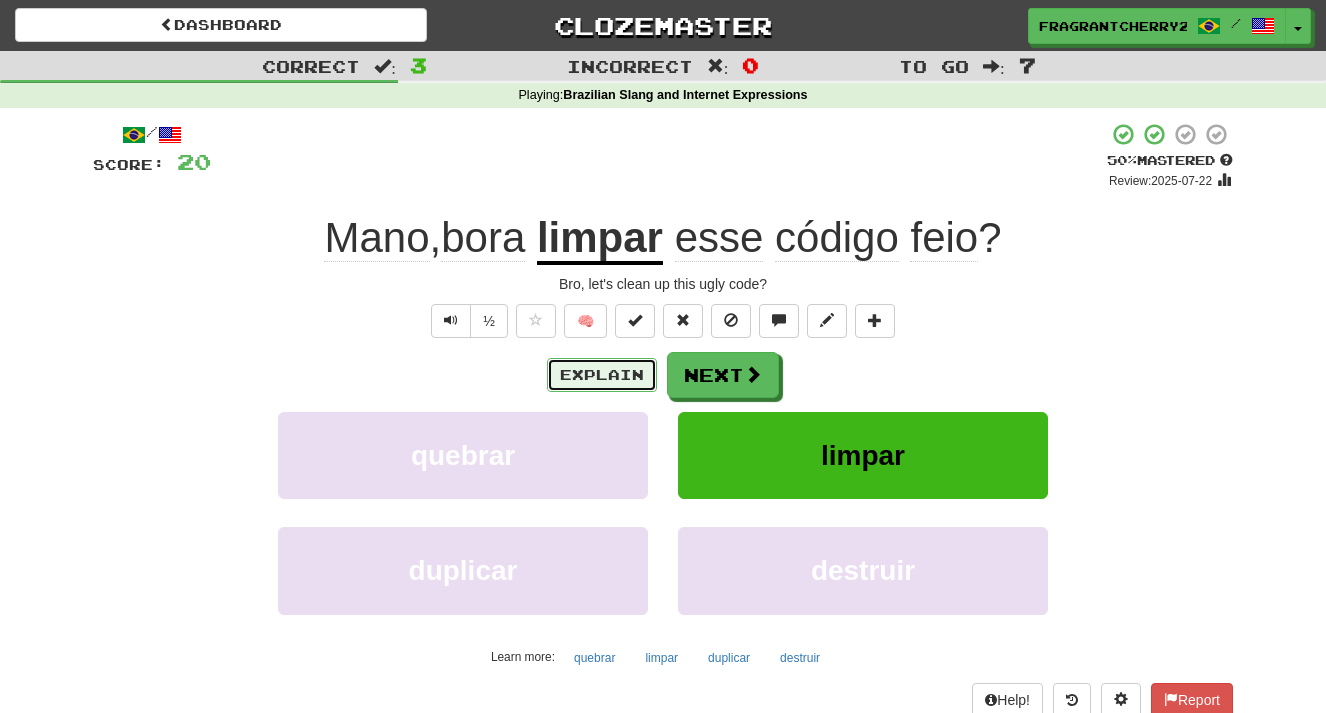 click on "Explain" at bounding box center (602, 375) 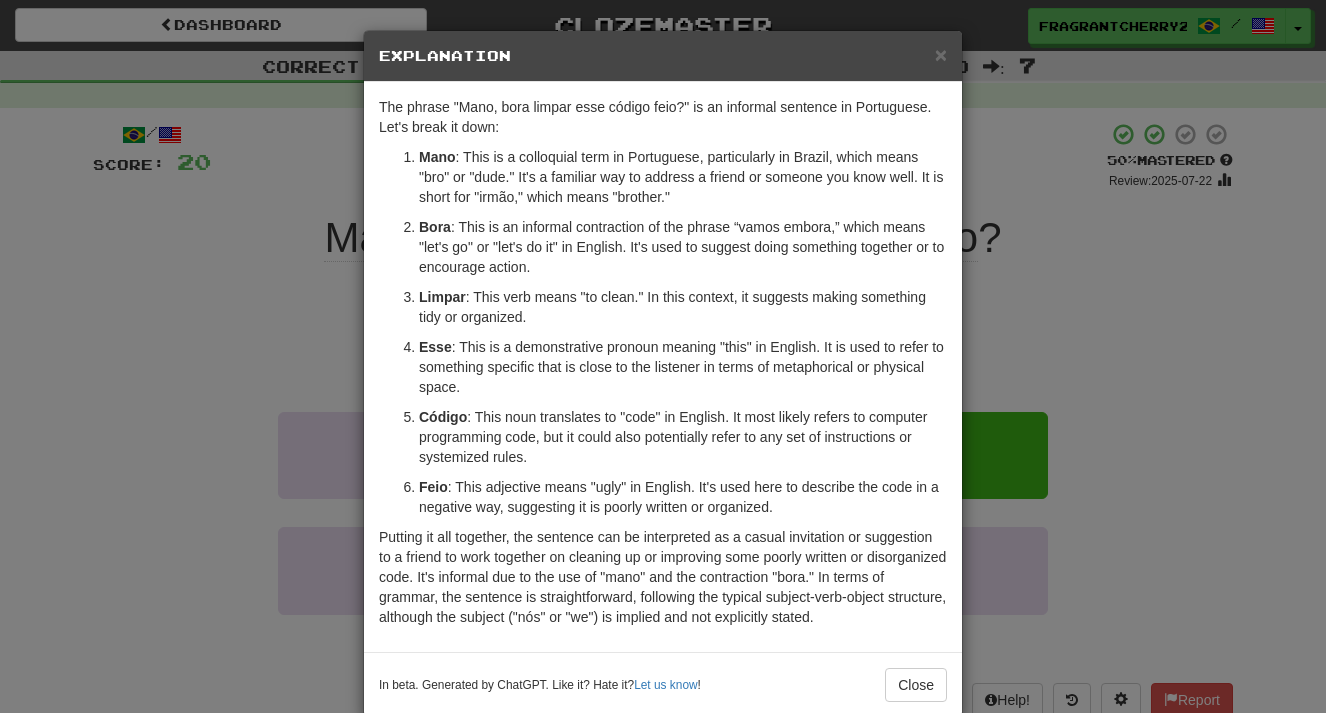 click on "The phrase "Mano, bora limpar esse código feio?" is an informal sentence in Portuguese. Let's break it down:
Mano : This is a colloquial term in Portuguese, particularly in Brazil, which means "bro" or "dude." It's a familiar way to address a friend or someone you know well. It is short for "irmão," which means "brother."
Bora : This is an informal contraction of the phrase “vamos embora,” which means "let's go" or "let's do it" in English. It's used to suggest doing something together or to encourage action.
Limpar : This verb means "to clean." In this context, it suggests making something tidy or organized.
Esse : This is a demonstrative pronoun meaning "this" in English. It is used to refer to something specific that is close to the listener in terms of metaphorical or physical space.
Código : This noun translates to "code" in English. It most likely refers to computer programming code, but it could also potentially refer to any set of instructions or systemized rules." at bounding box center (663, 367) 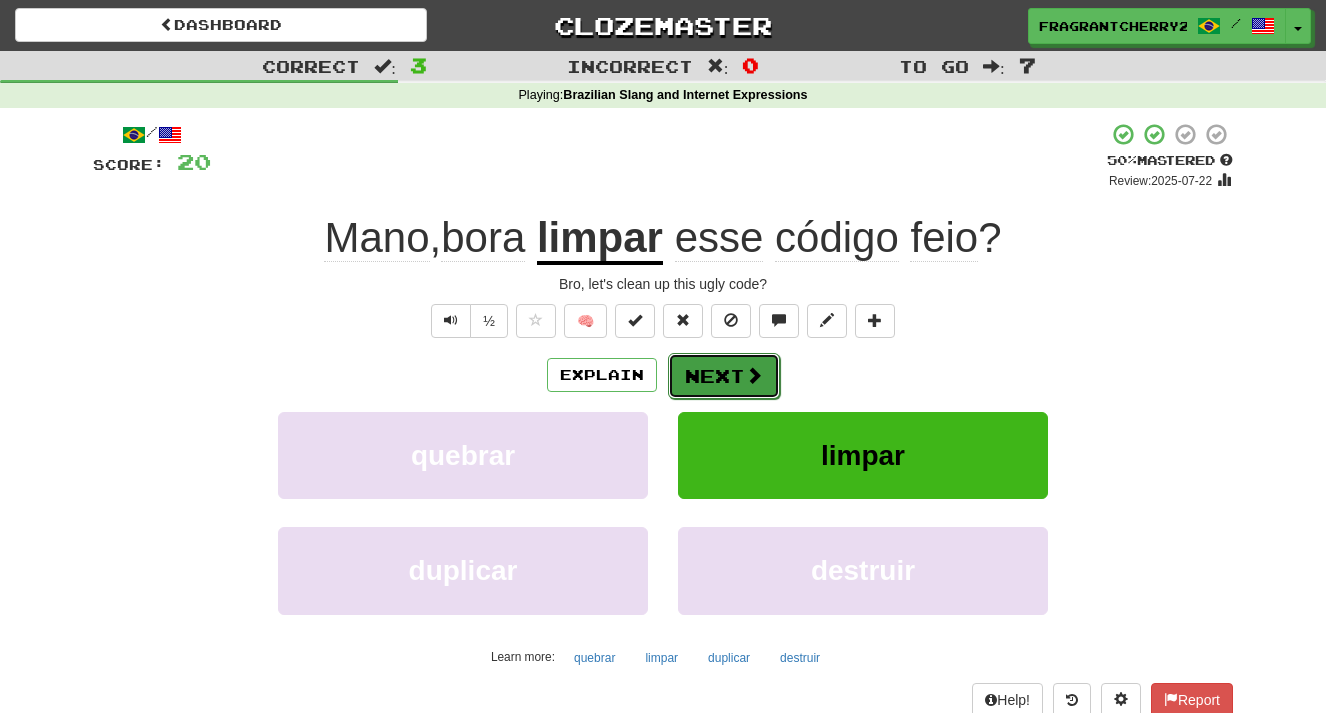 click on "Next" at bounding box center (724, 376) 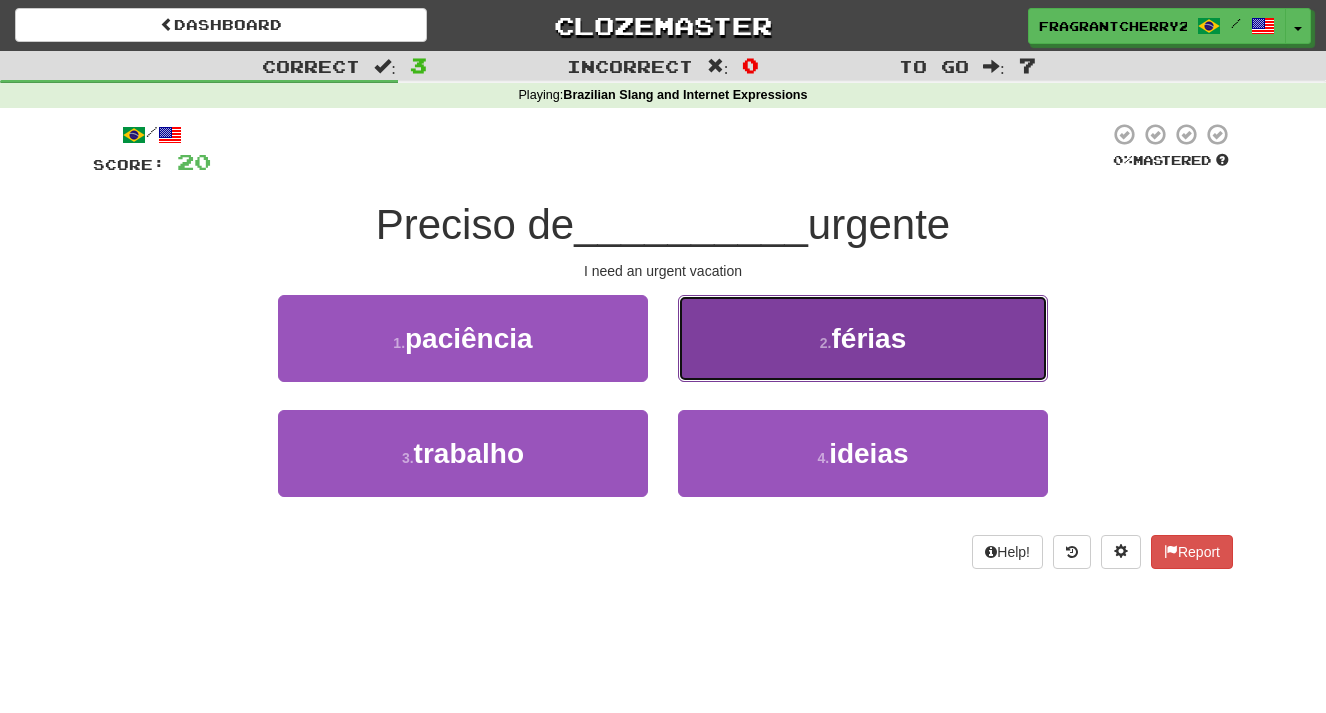 click on "2 .  férias" at bounding box center (863, 338) 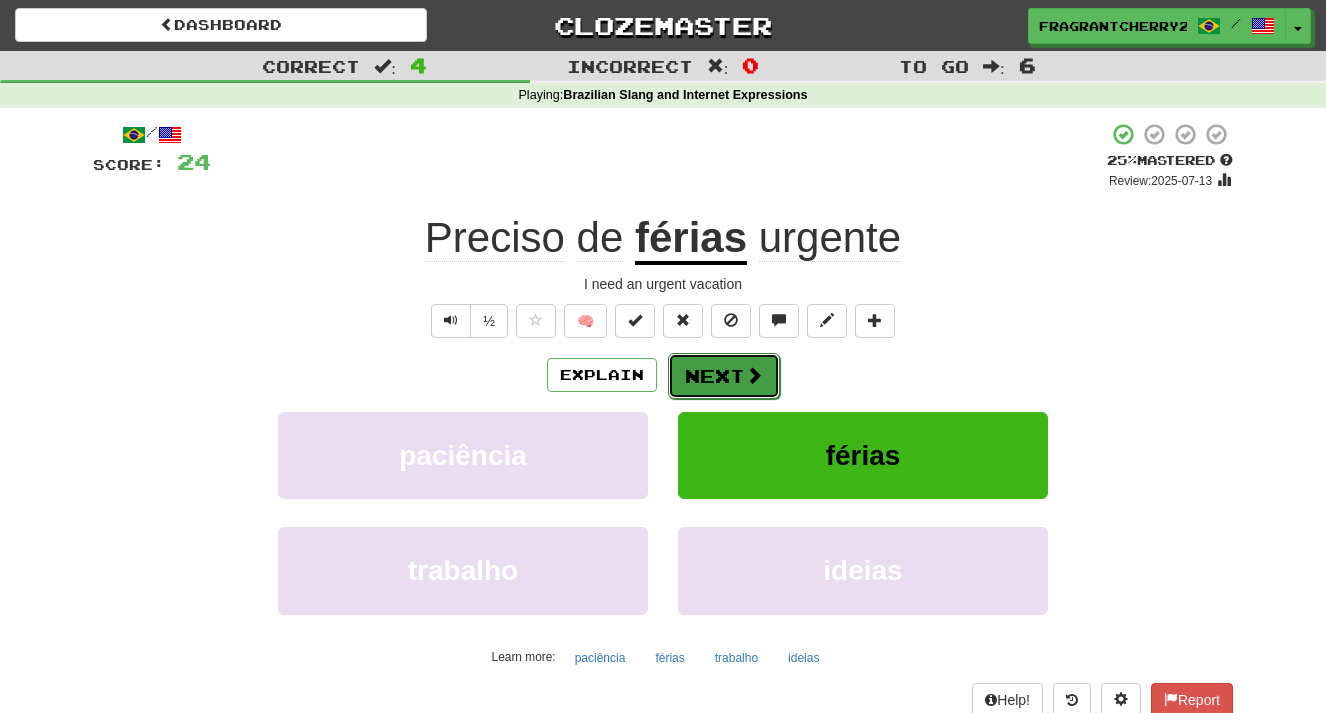 click on "Next" at bounding box center [724, 376] 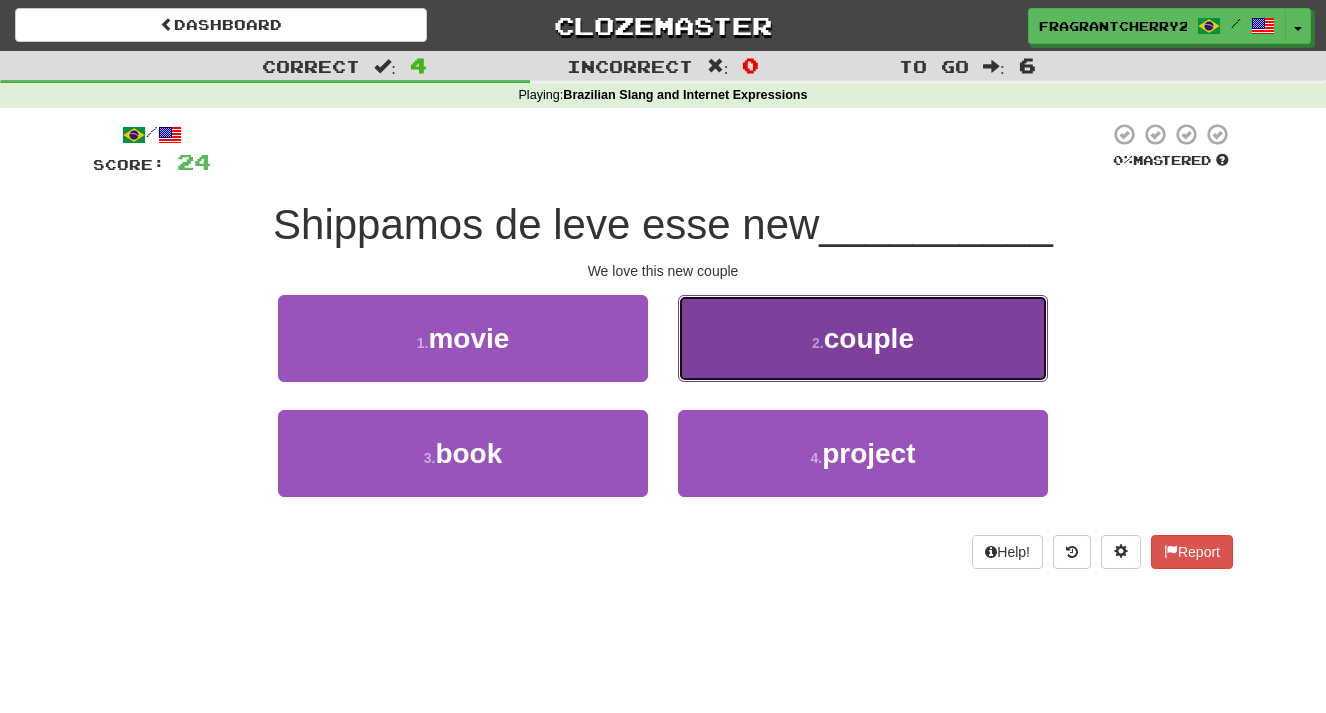 click on "2 .  couple" at bounding box center [863, 338] 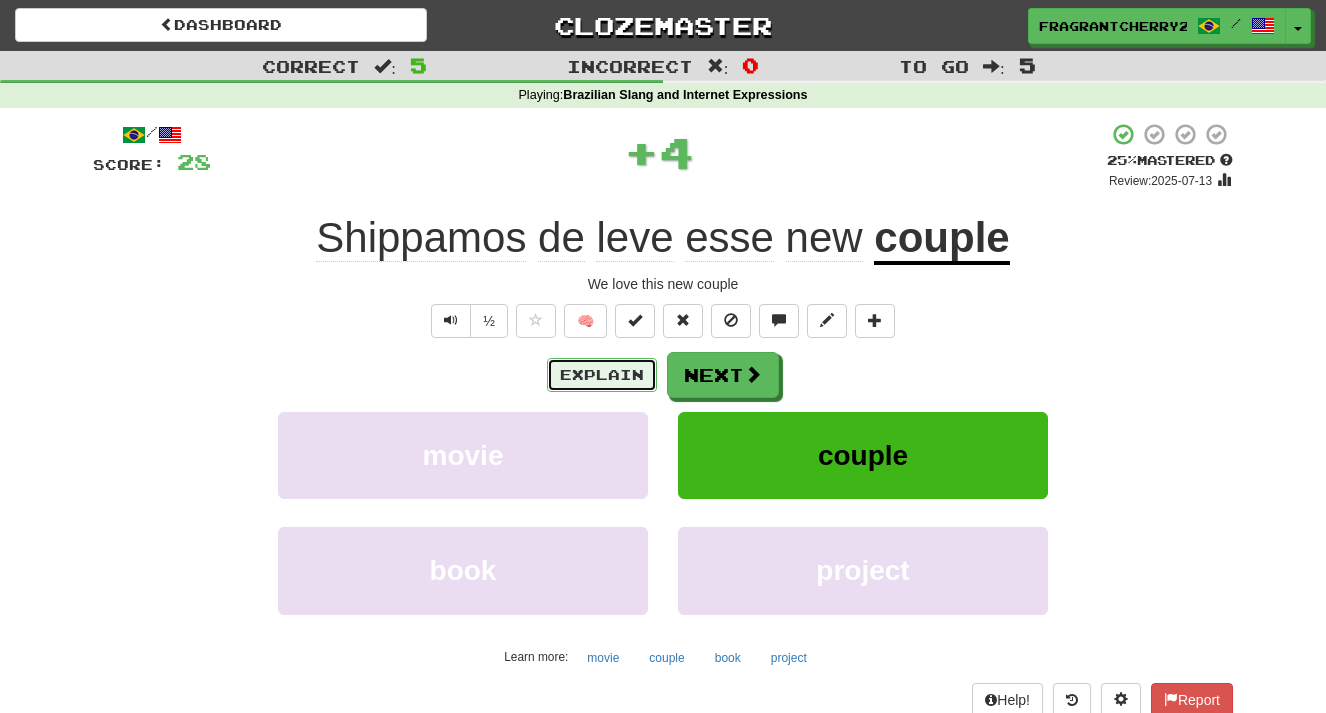 click on "Explain" at bounding box center (602, 375) 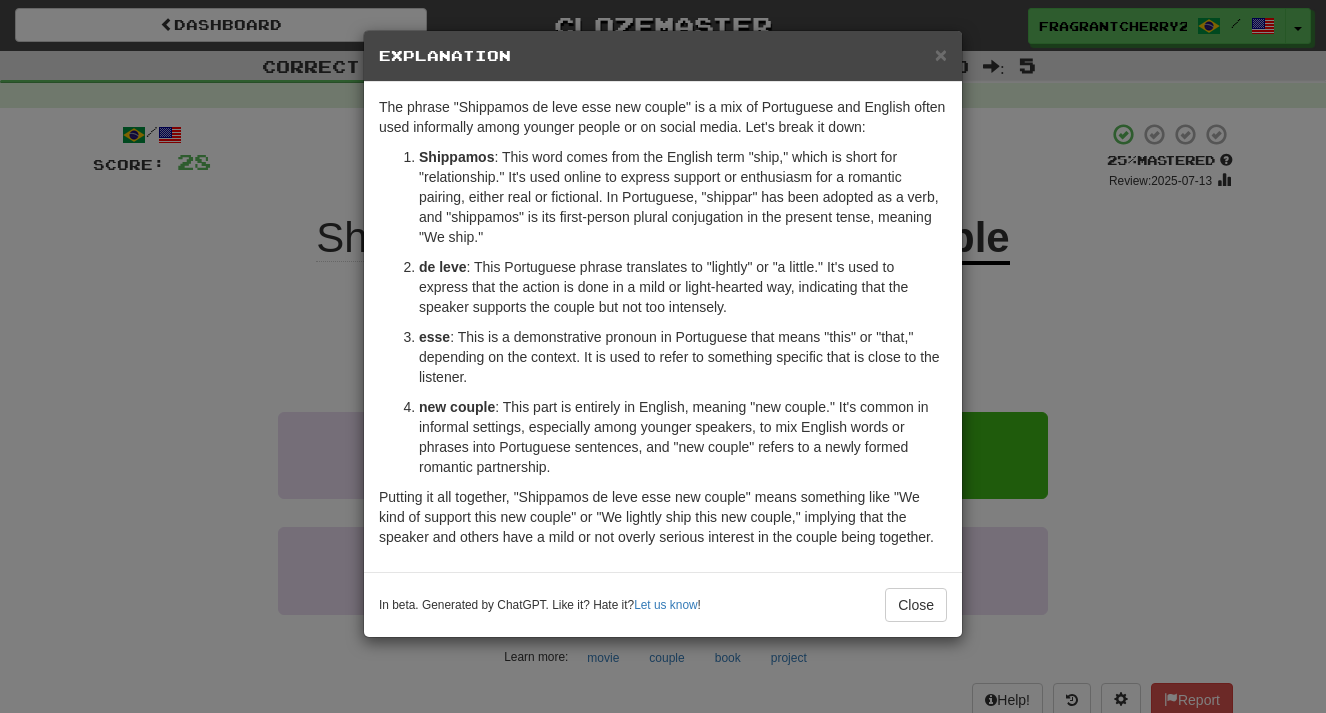 click on "× Explanation The phrase "Shippamos de leve esse new couple" is a mix of Portuguese and English often used informally among younger people or on social media. Let's break it down:
Shippamos : This word comes from the English term "ship," which is short for "relationship." It's used online to express support or enthusiasm for a romantic pairing, either real or fictional. In Portuguese, "shippar" has been adopted as a verb, and "shippamos" is its first-person plural conjugation in the present tense, meaning "We ship."
de leve : This Portuguese phrase translates to "lightly" or "a little." It's used to express that the action is done in a mild or light-hearted way, indicating that the speaker supports the couple but not too intensely.
esse : This is a demonstrative pronoun in Portuguese that means "this" or "that," depending on the context. It is used to refer to something specific that is close to the listener.
new couple
In beta. Generated by ChatGPT. Like it? Hate it?  ! Close" at bounding box center [663, 356] 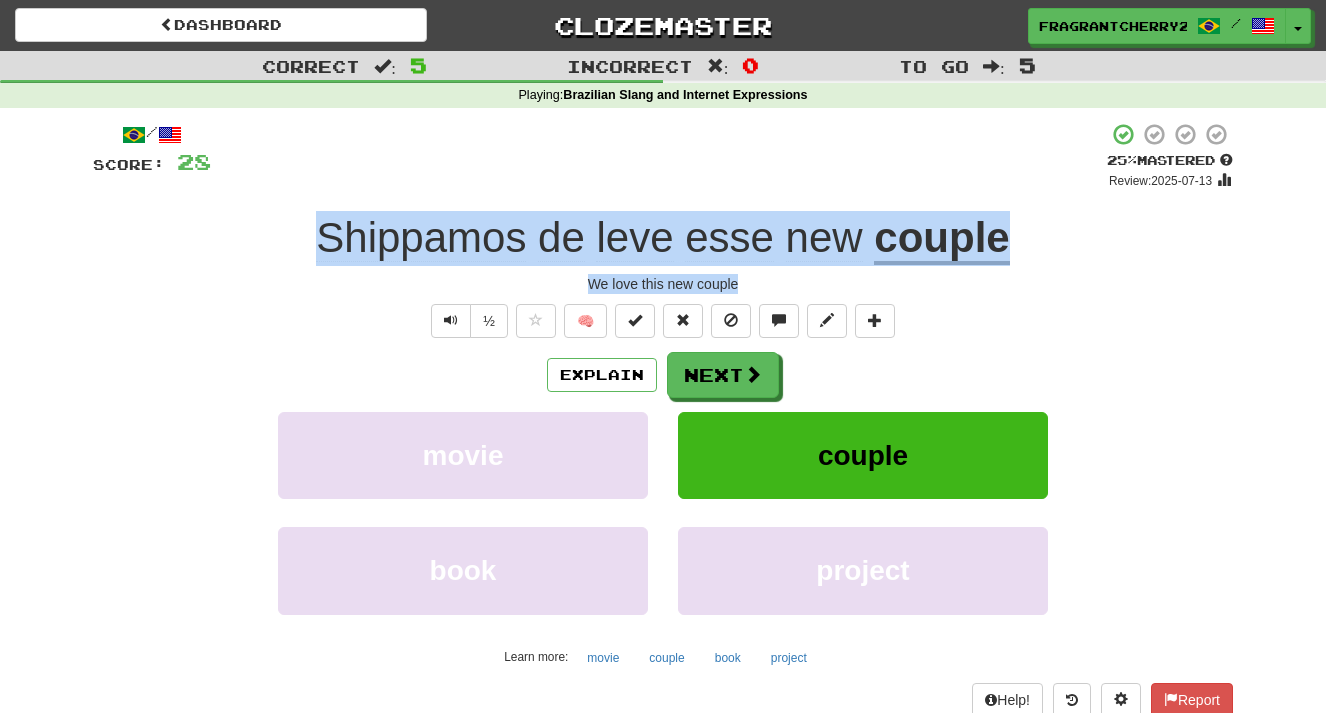 drag, startPoint x: 749, startPoint y: 285, endPoint x: 297, endPoint y: 242, distance: 454.04074 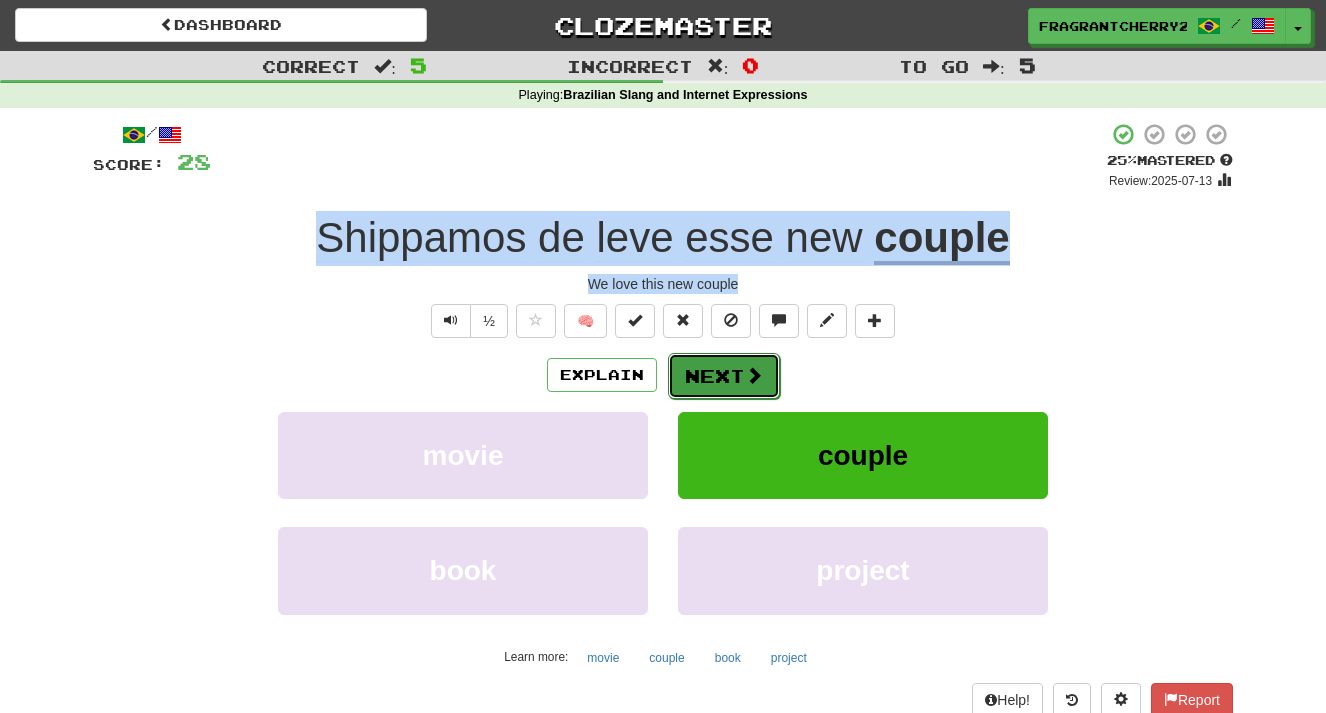 click on "Next" at bounding box center [724, 376] 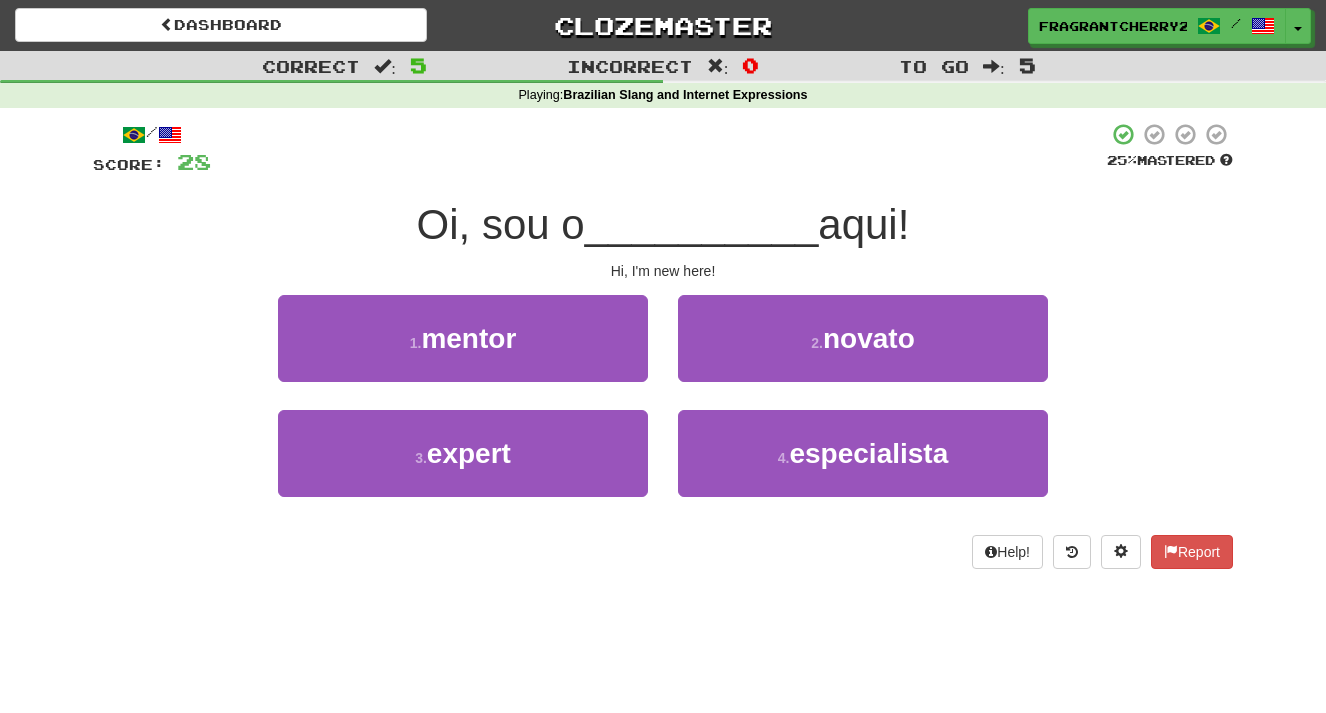 click on "Hi, I'm new here!" at bounding box center [663, 271] 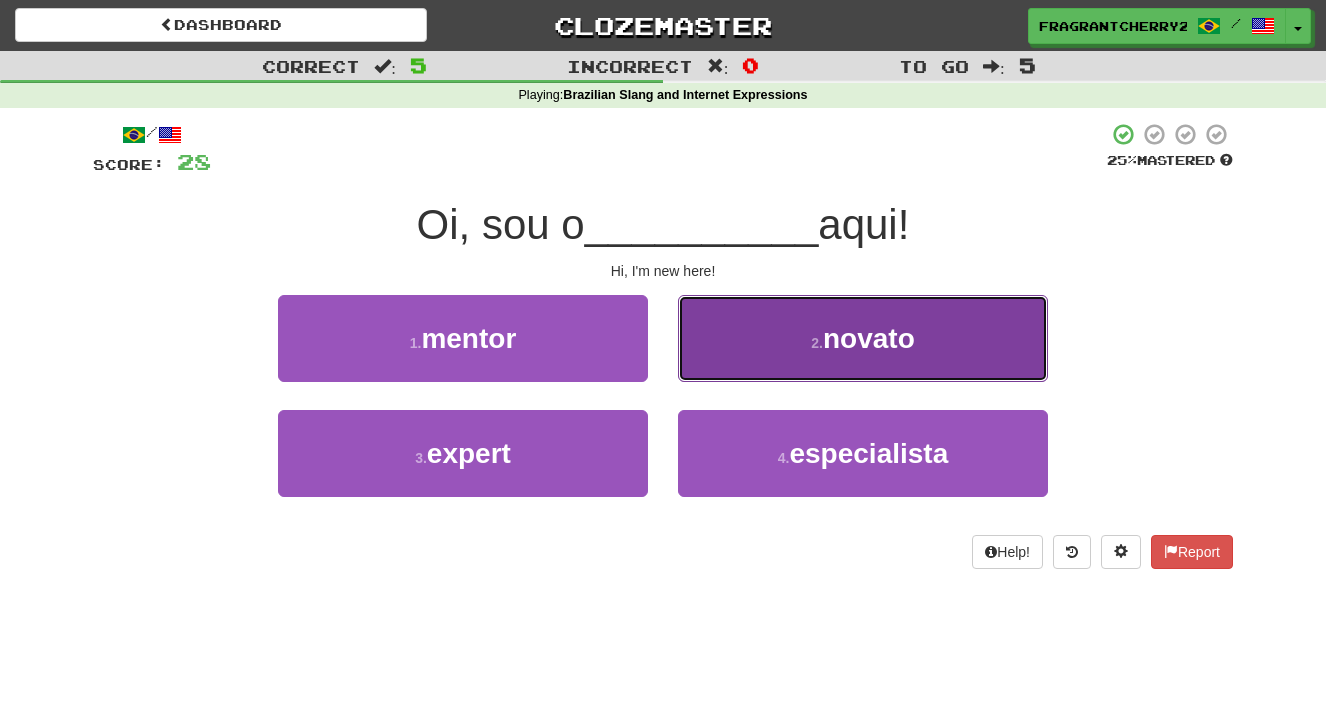 click on "2 .  novato" at bounding box center (863, 338) 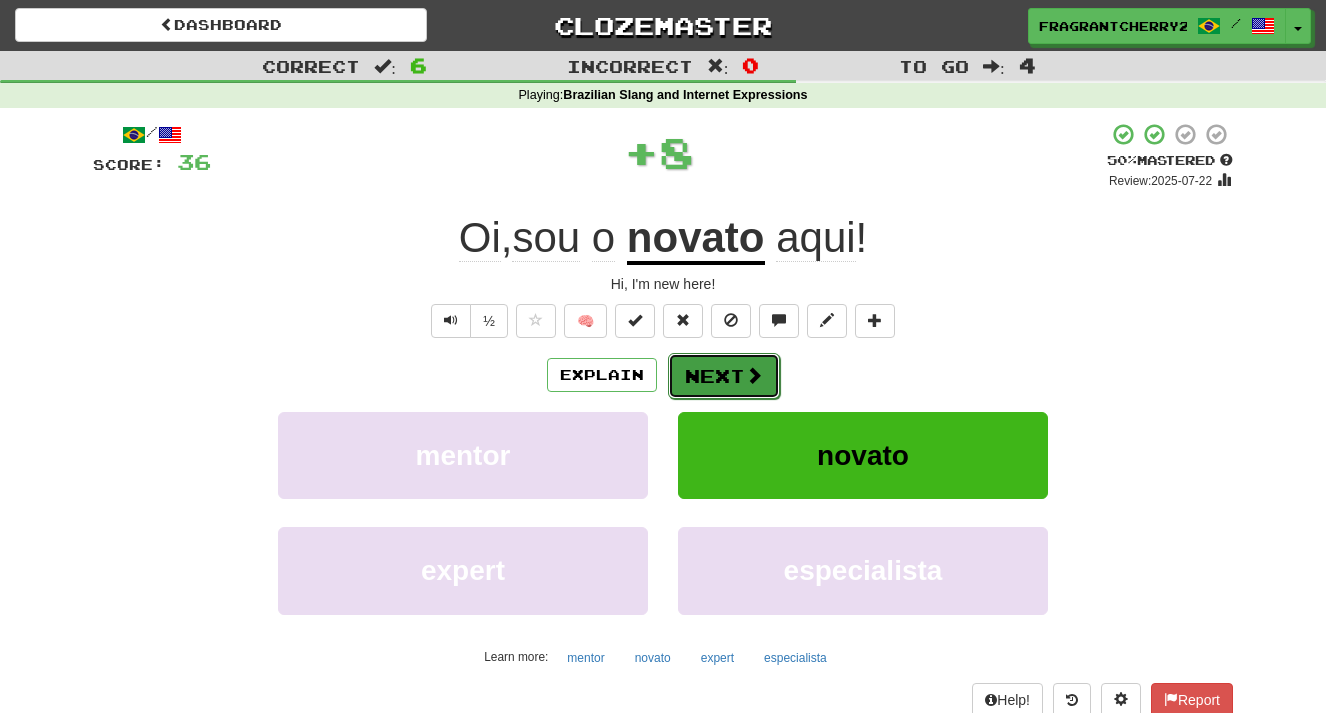 click on "Next" at bounding box center [724, 376] 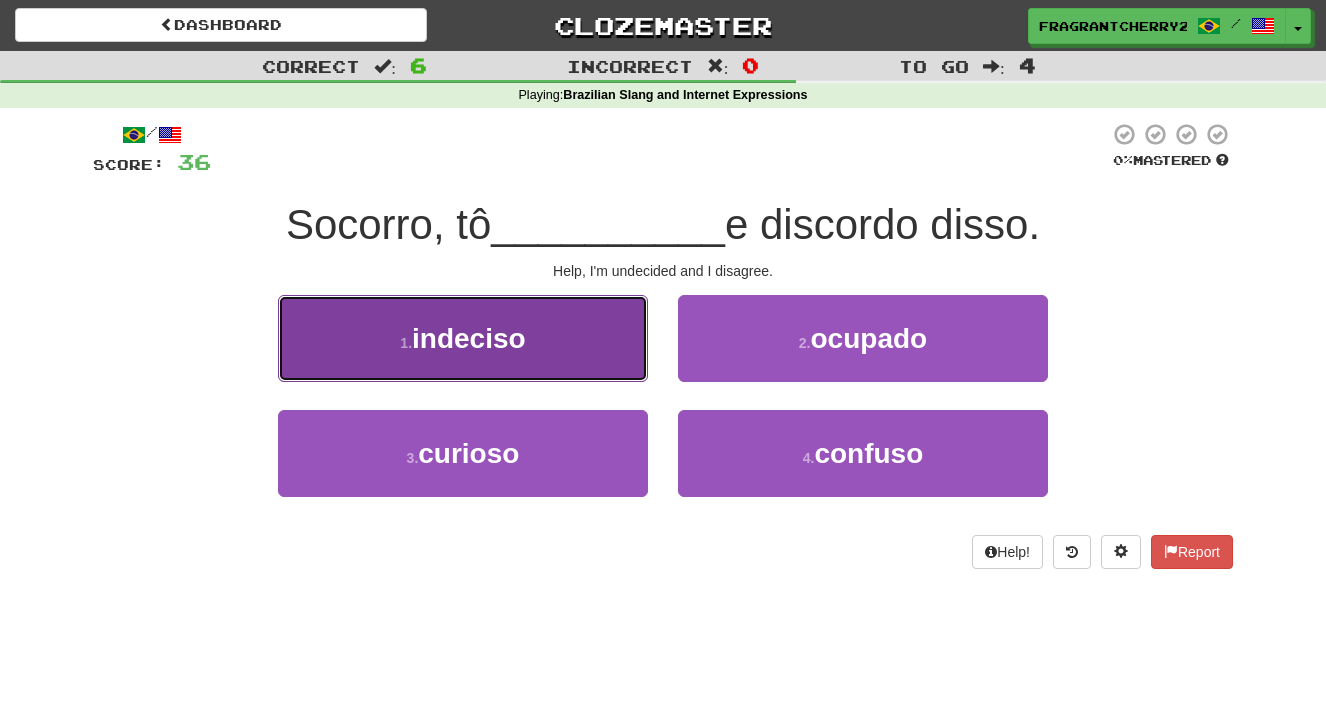 click on "1 .  indeciso" at bounding box center [463, 338] 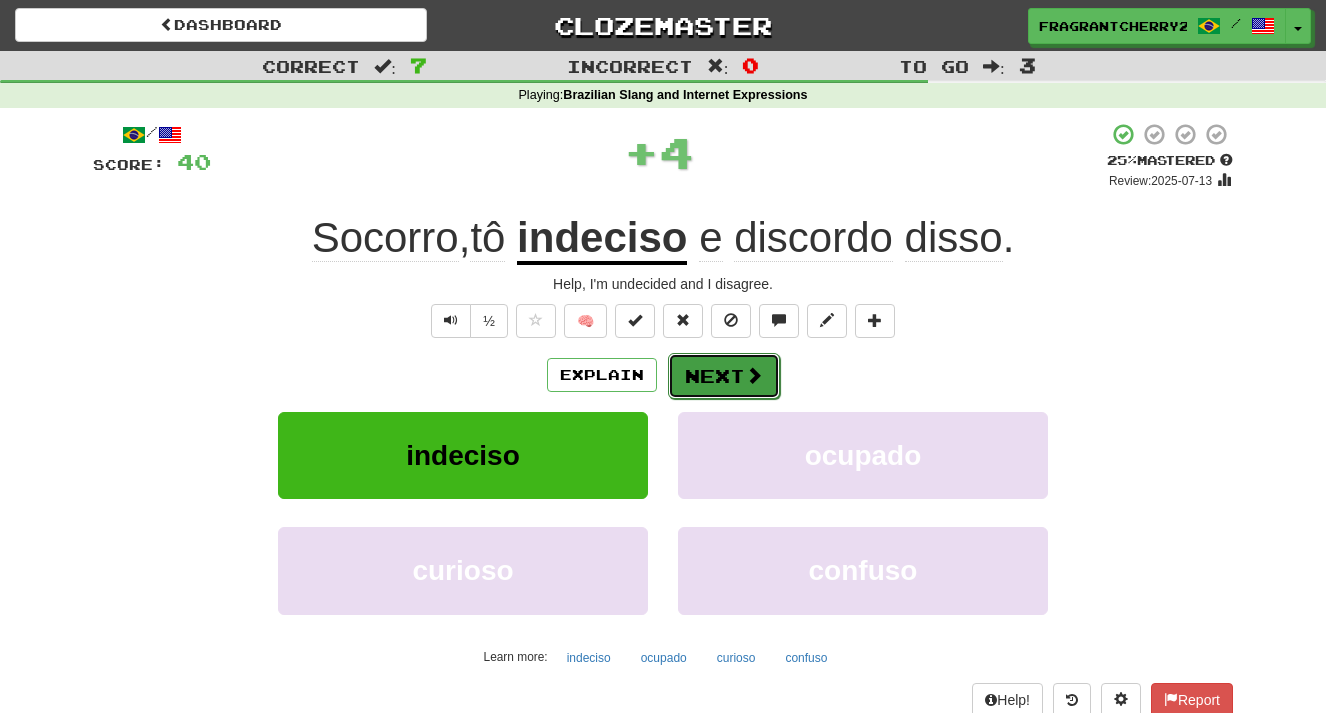click on "Next" at bounding box center (724, 376) 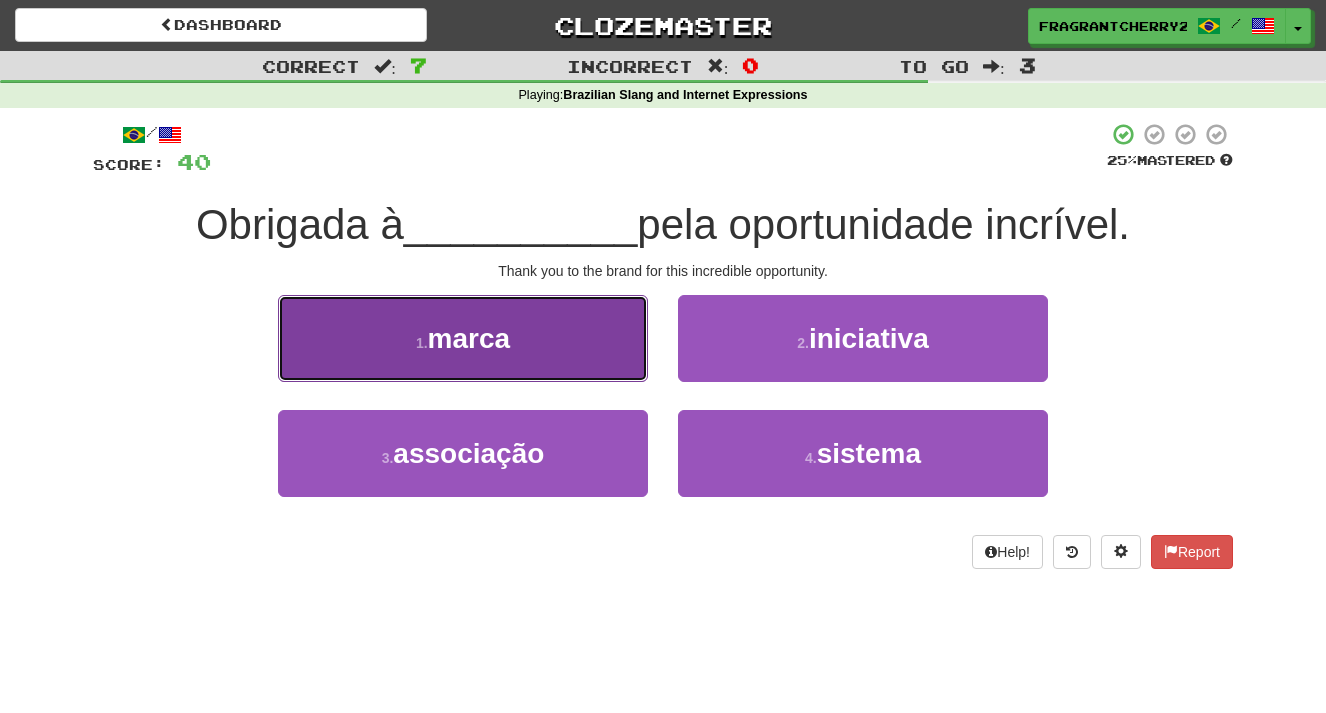 click on "1 .  marca" at bounding box center (463, 338) 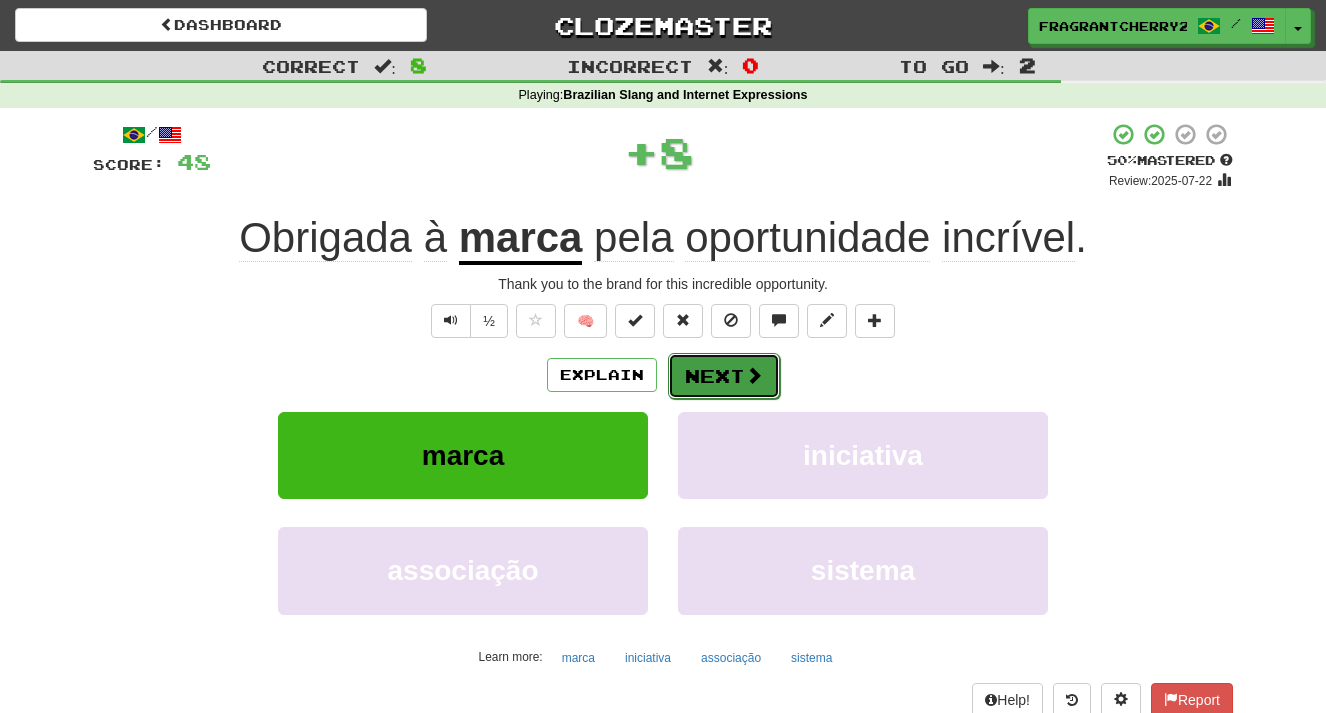 click on "Next" at bounding box center [724, 376] 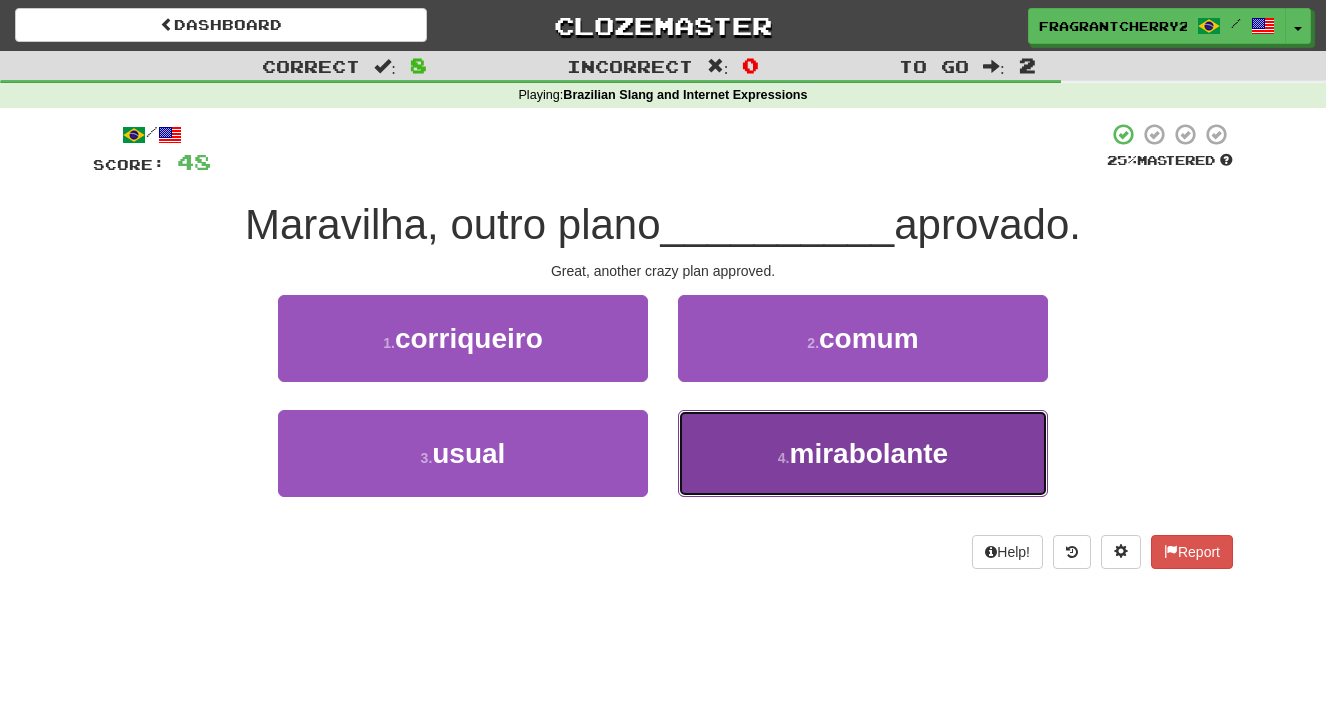 click on "4 .  mirabolante" at bounding box center [863, 453] 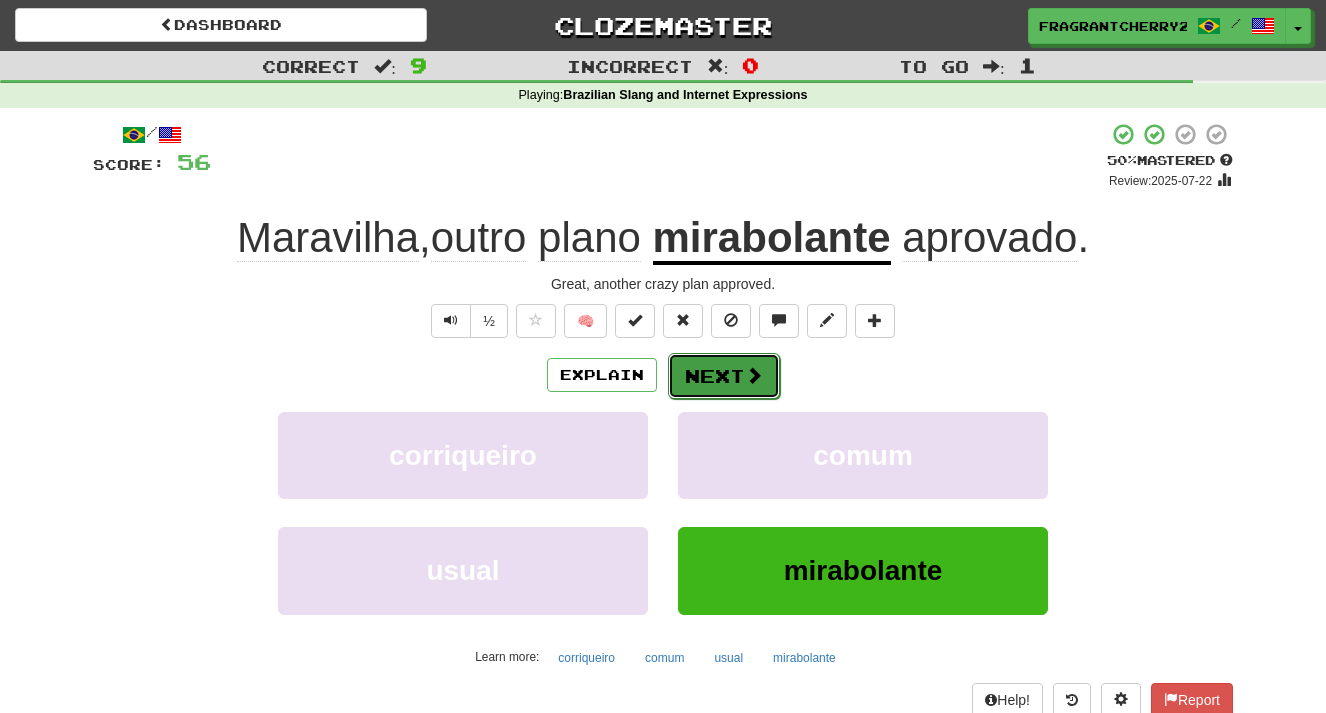 click on "Next" at bounding box center [724, 376] 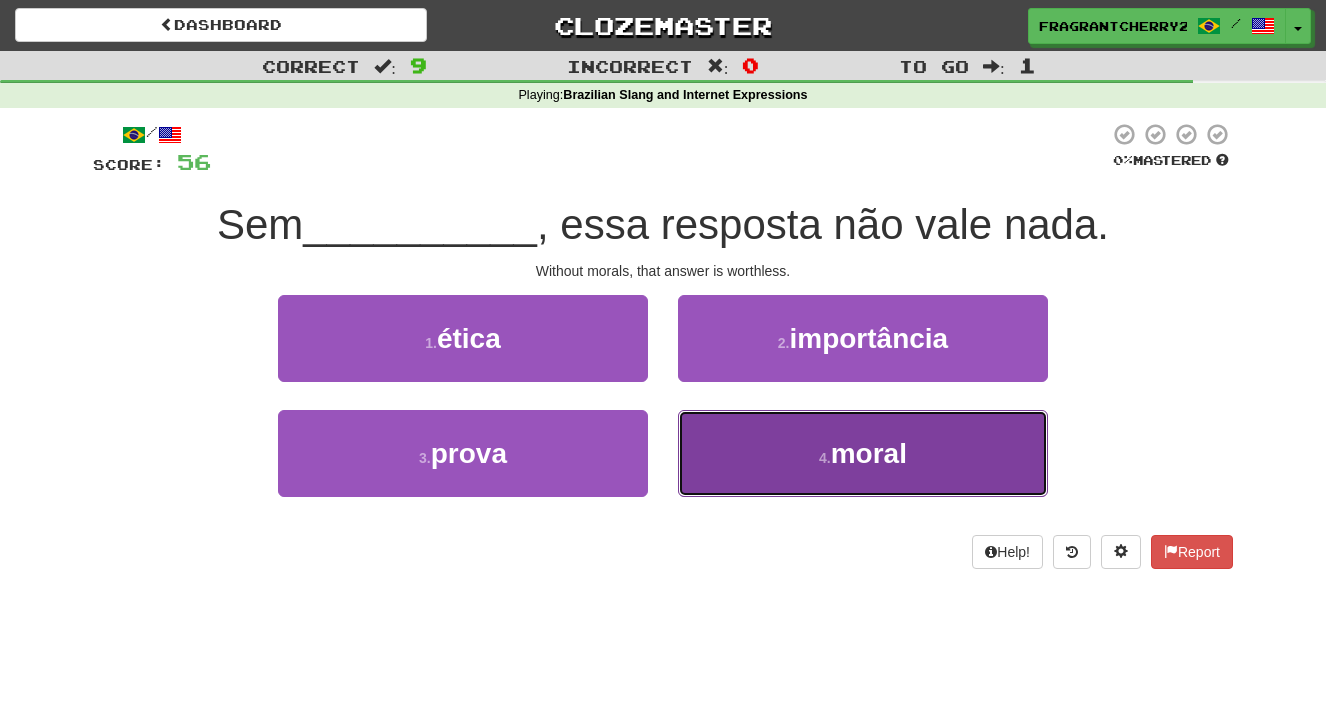 click on "4 .  moral" at bounding box center [863, 453] 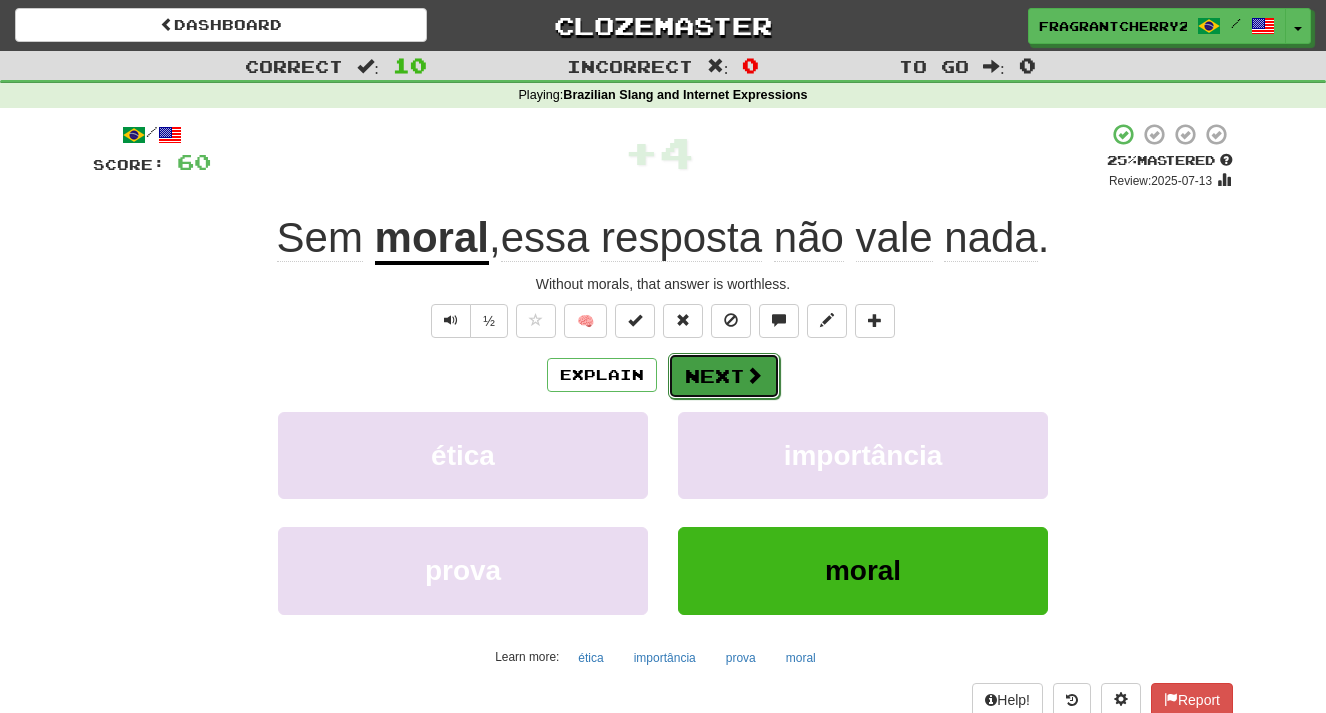 click on "Next" at bounding box center [724, 376] 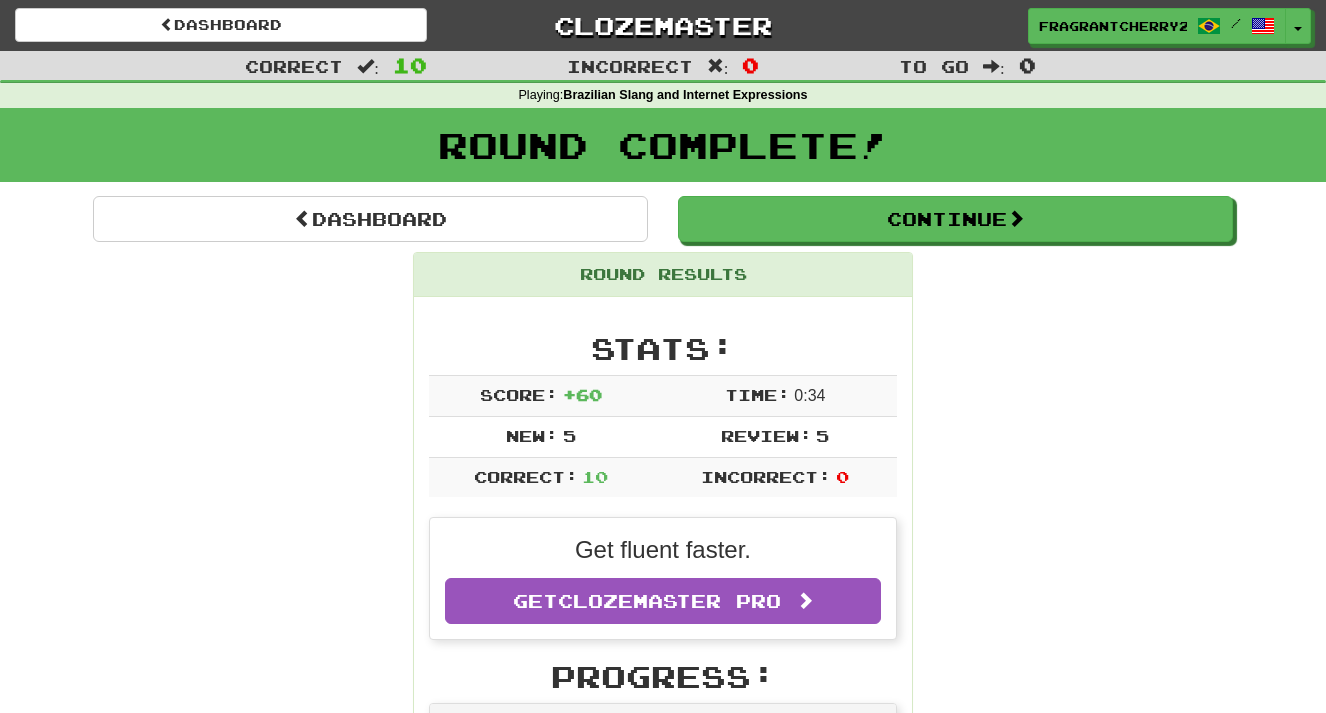click on "Dashboard Continue  Round Results Stats: Score:   + 60 Time:   0 : 34 New:   5 Review:   5 Correct:   10 Incorrect:   0 Get fluent faster. Get  Clozemaster Pro   Progress: Brazilian Slang and Internet Expressions Playing:  210  /  1 299 + 5 15.781% 16.166% Mastered:  0  /  1 299 0% Ready for Review:  7  /  Level:  37 651  points to level  38  - keep going! Ranked:  141 st  this week ( 16  points to  140 th ) Sentences:  Report Eita, você voltou só pra  trollar ? Jeez, did you come back just to troll?  Report Muito  inteligente , hein? Só falta acordar. Very clever, huh? All that's left is to wake up.  Report Mano, bora  limpar  esse código feio? Bro, let's clean up this ugly code?  Report Preciso de  férias  urgente  I need an urgent vacation  Report Shippamos de leve esse new  couple We love this new couple  Report Oi, sou o  novato  aqui! Hi, I'm new here!  Report Socorro, tô  indeciso  e discordo disso. Help, I'm undecided and I disagree.  Report Obrigada à  marca  pela oportunidade incrível." at bounding box center [663, 1238] 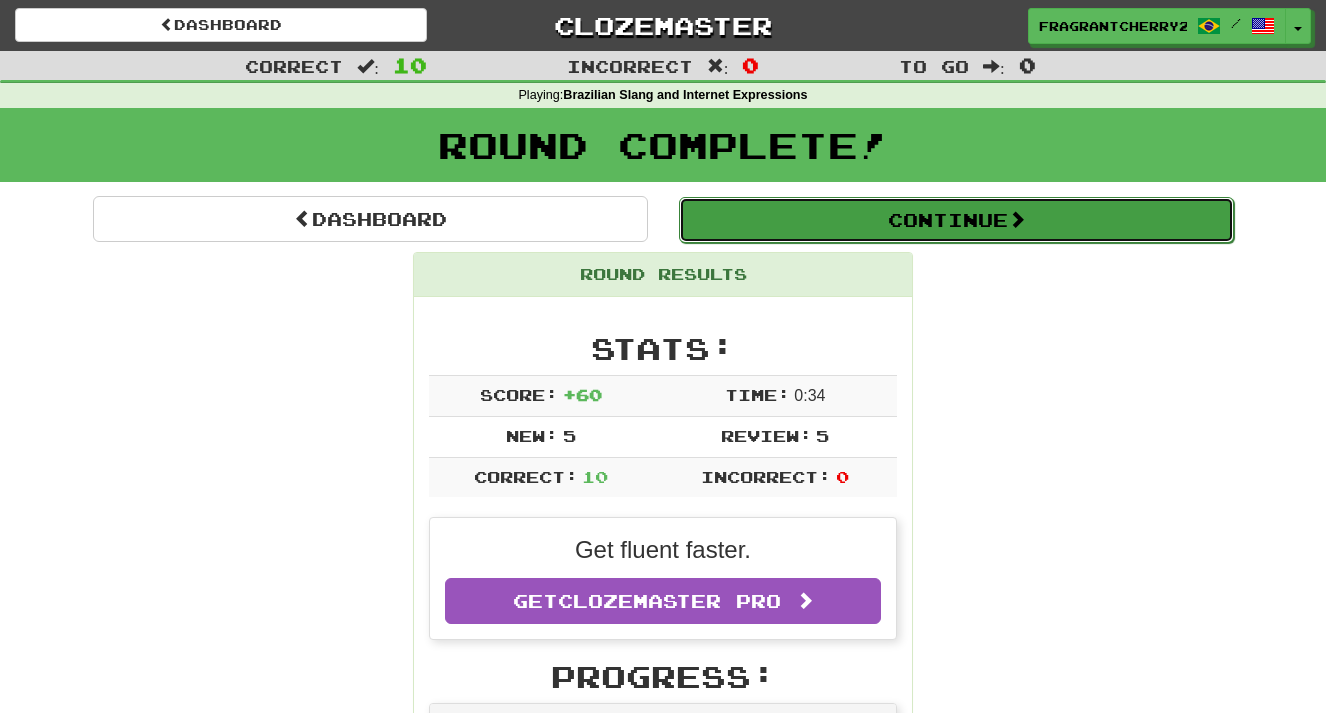 click on "Continue" at bounding box center (956, 220) 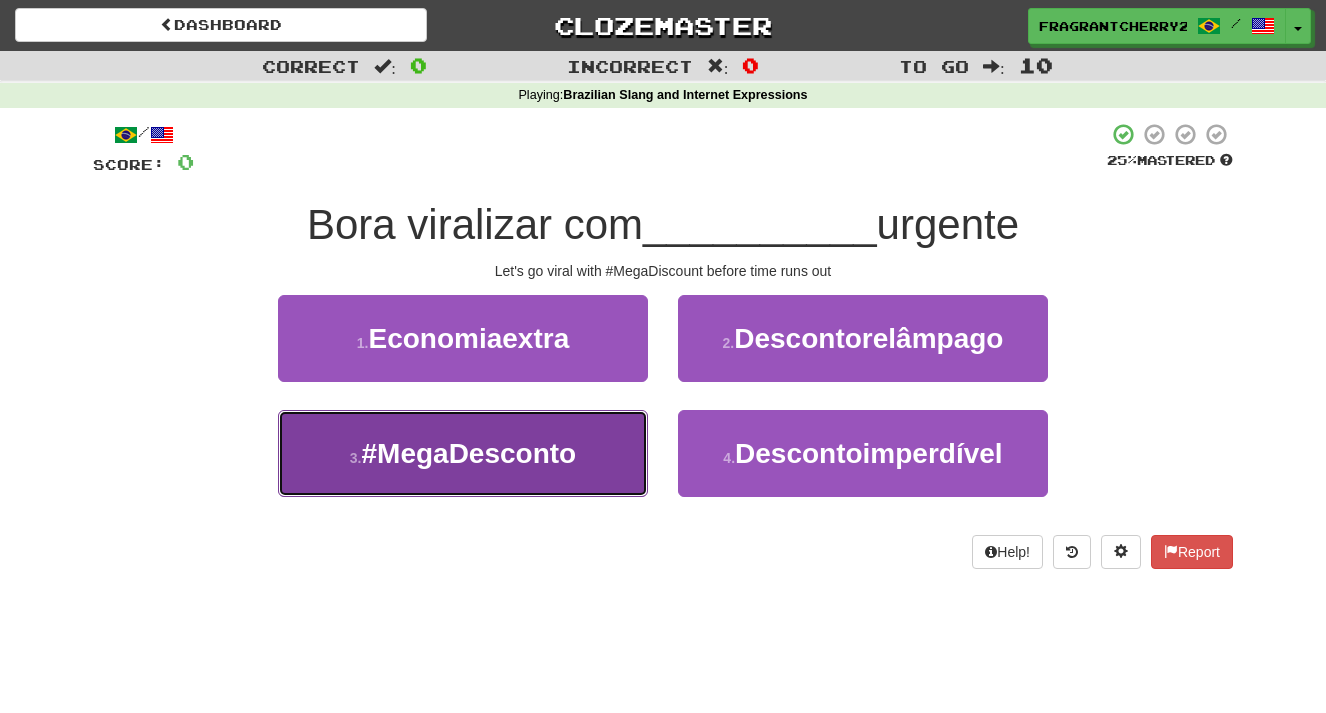 click on "3 .  #MegaDesconto" at bounding box center (463, 453) 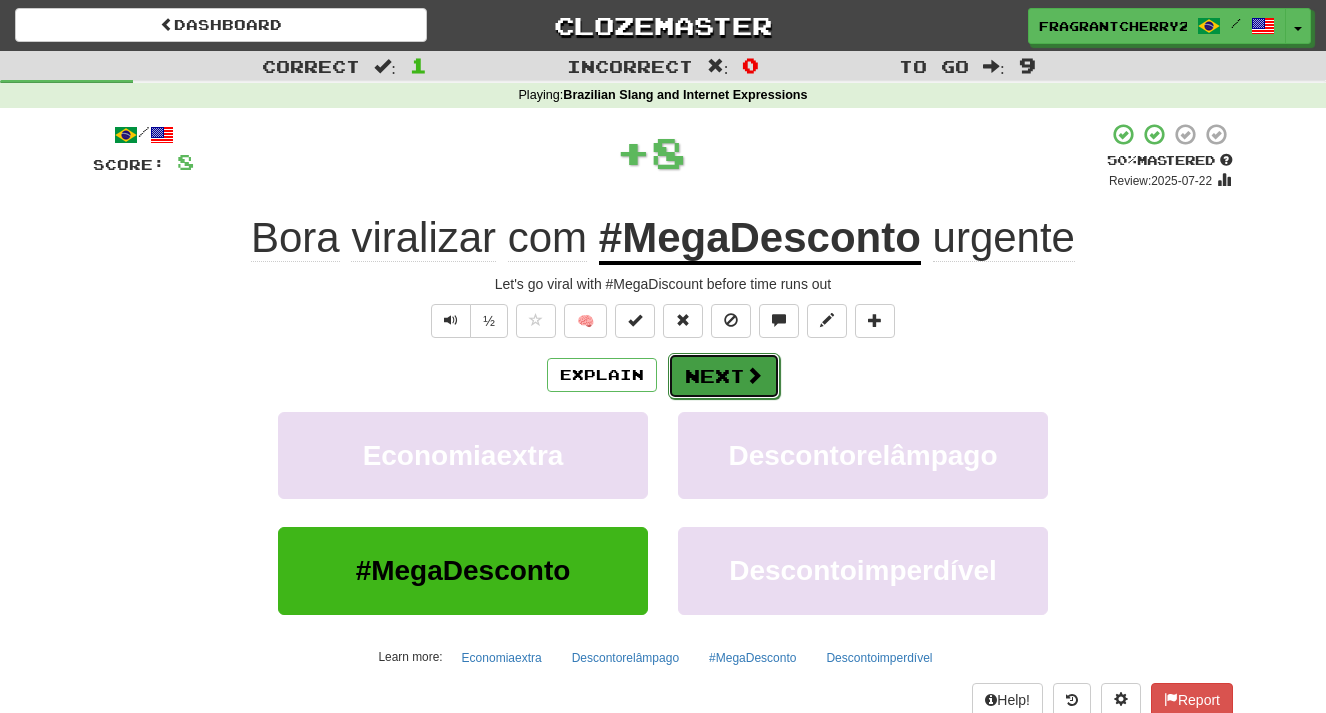 click on "Next" at bounding box center [724, 376] 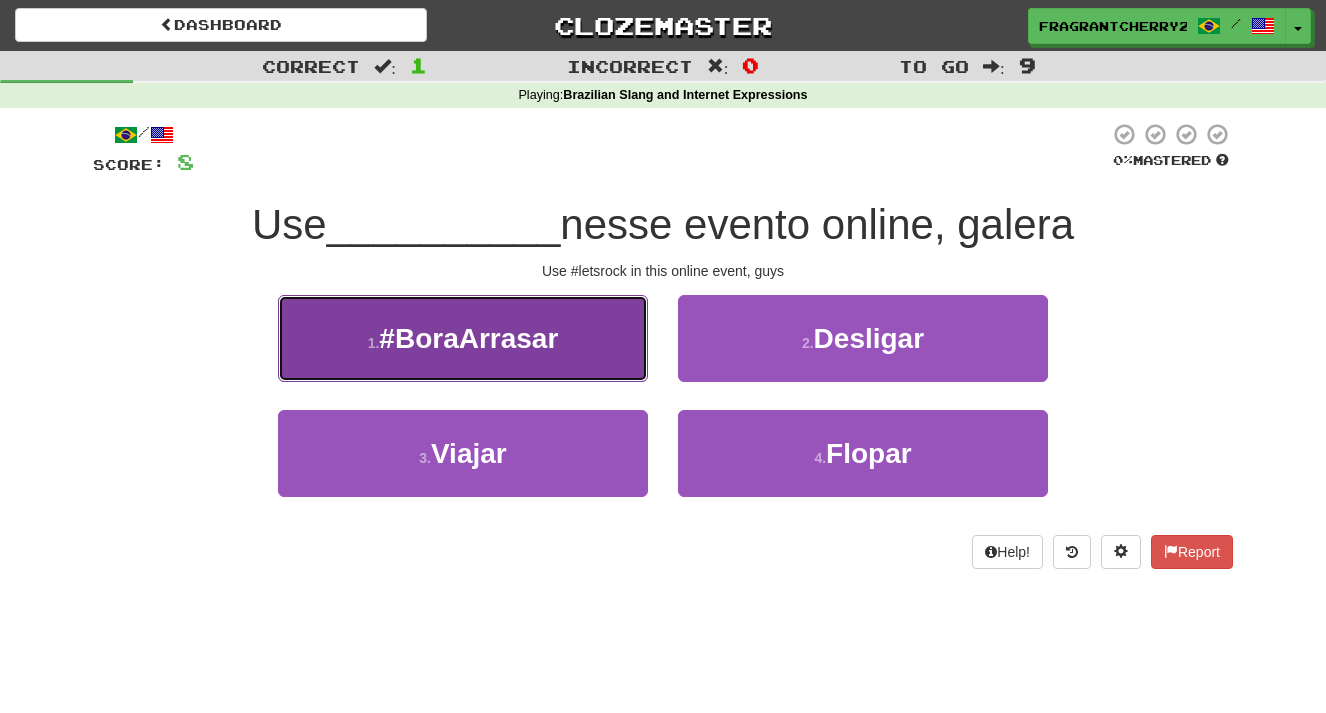 click on "1 .  #BoraArrasar" at bounding box center [463, 338] 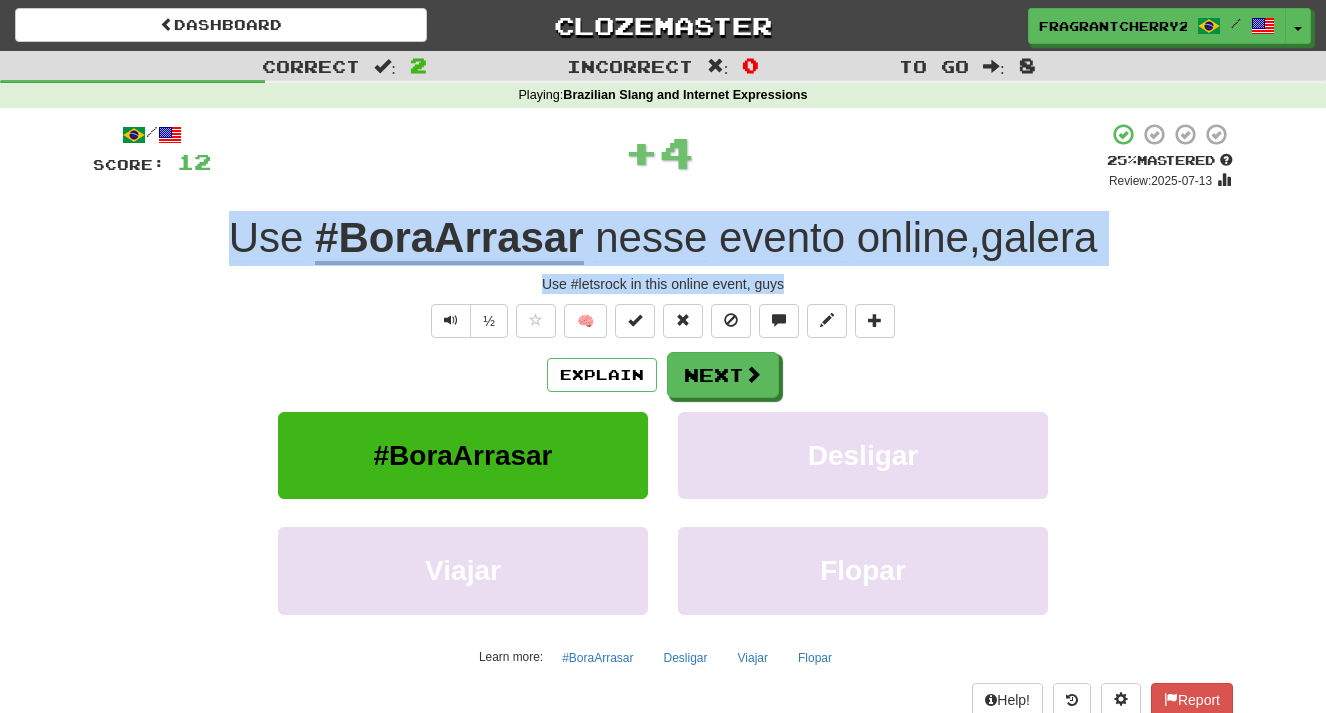 drag, startPoint x: 811, startPoint y: 283, endPoint x: 191, endPoint y: 252, distance: 620.77454 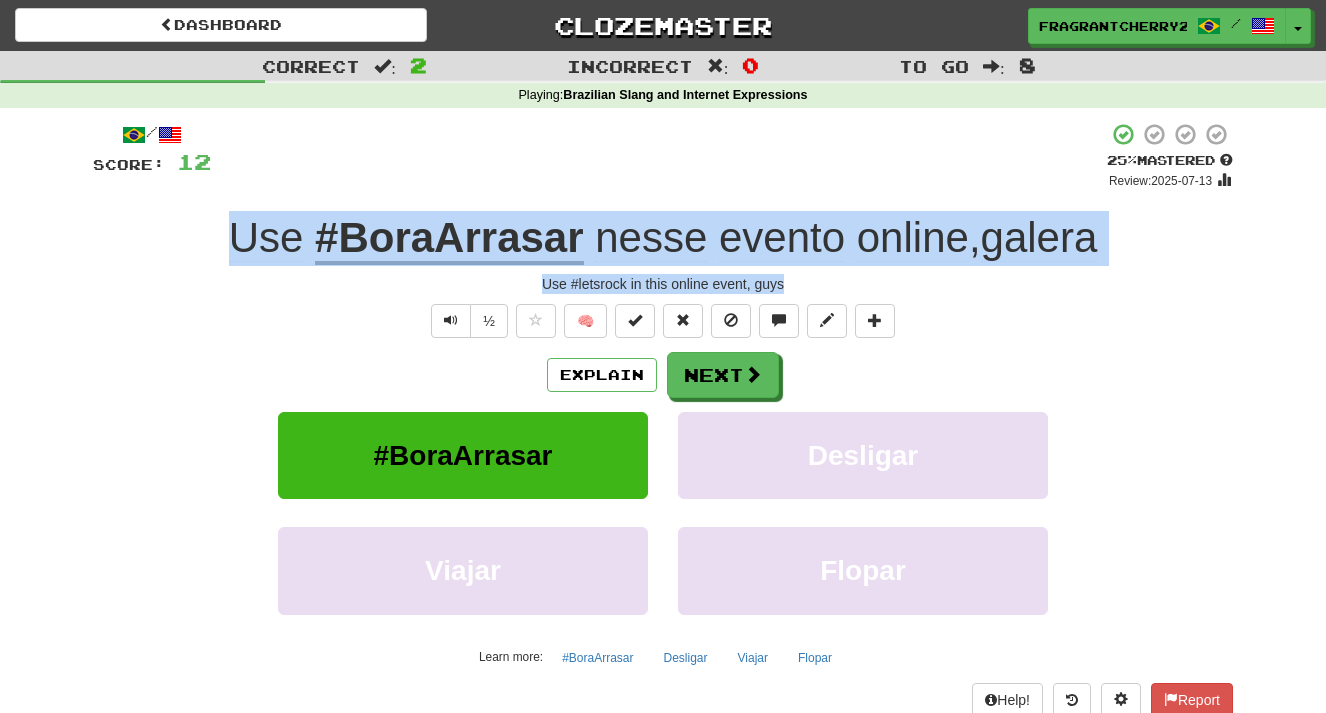 copy on "Use   #BoraArrasar   nesse   evento   online ,  galera Use #letsrock in this online event, guys" 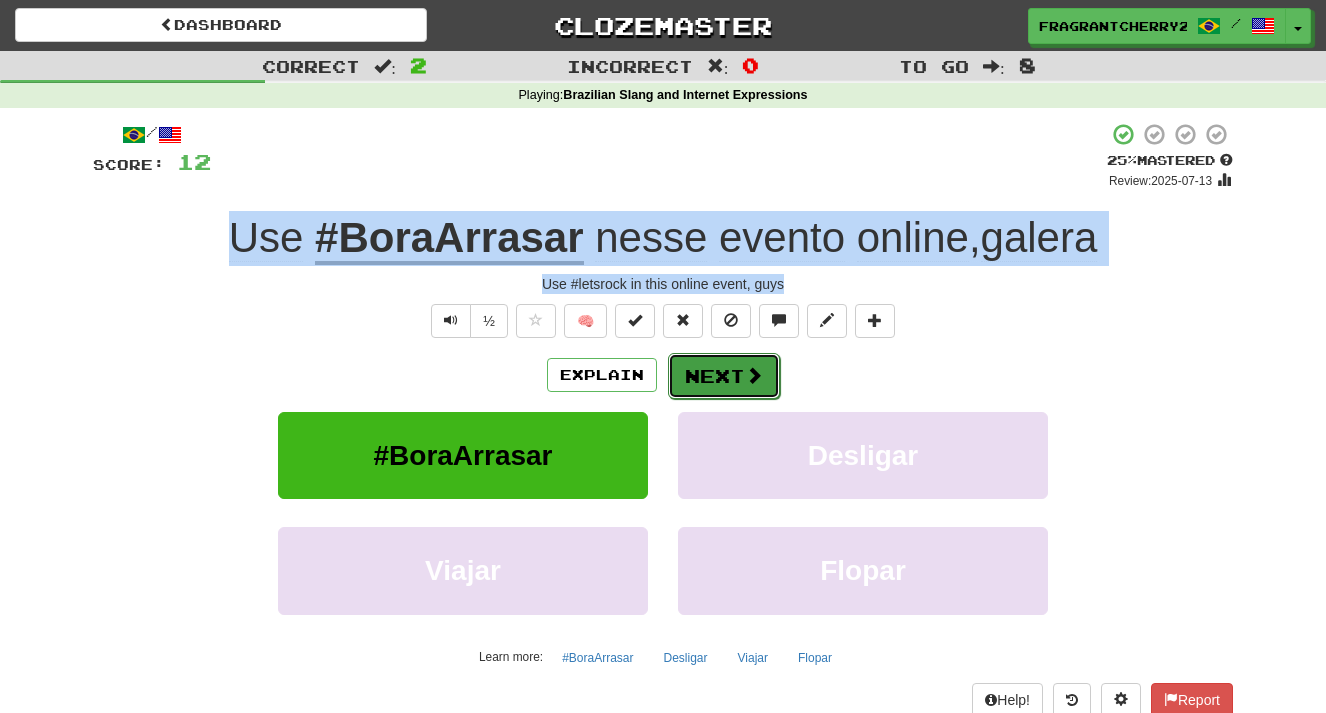 click on "Next" at bounding box center [724, 376] 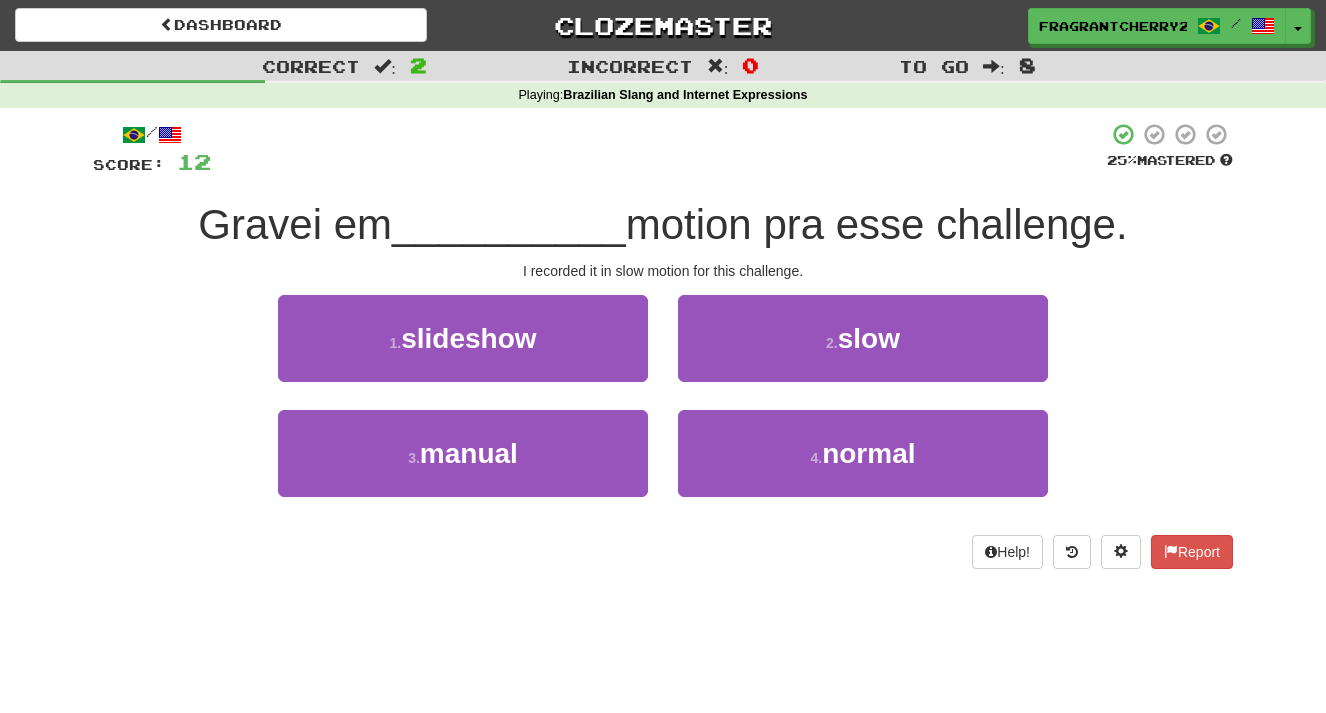 click on "I recorded it in slow motion for this challenge." at bounding box center [663, 271] 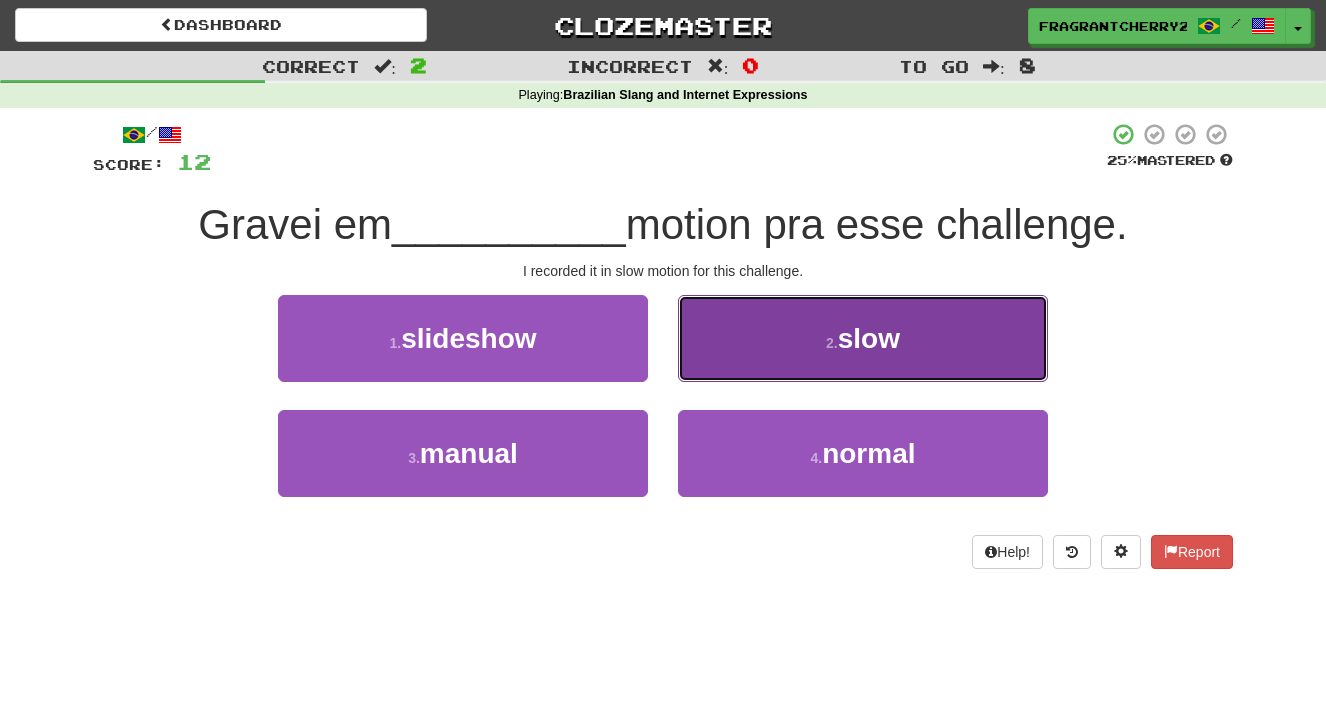 click on "2 .  slow" at bounding box center [863, 338] 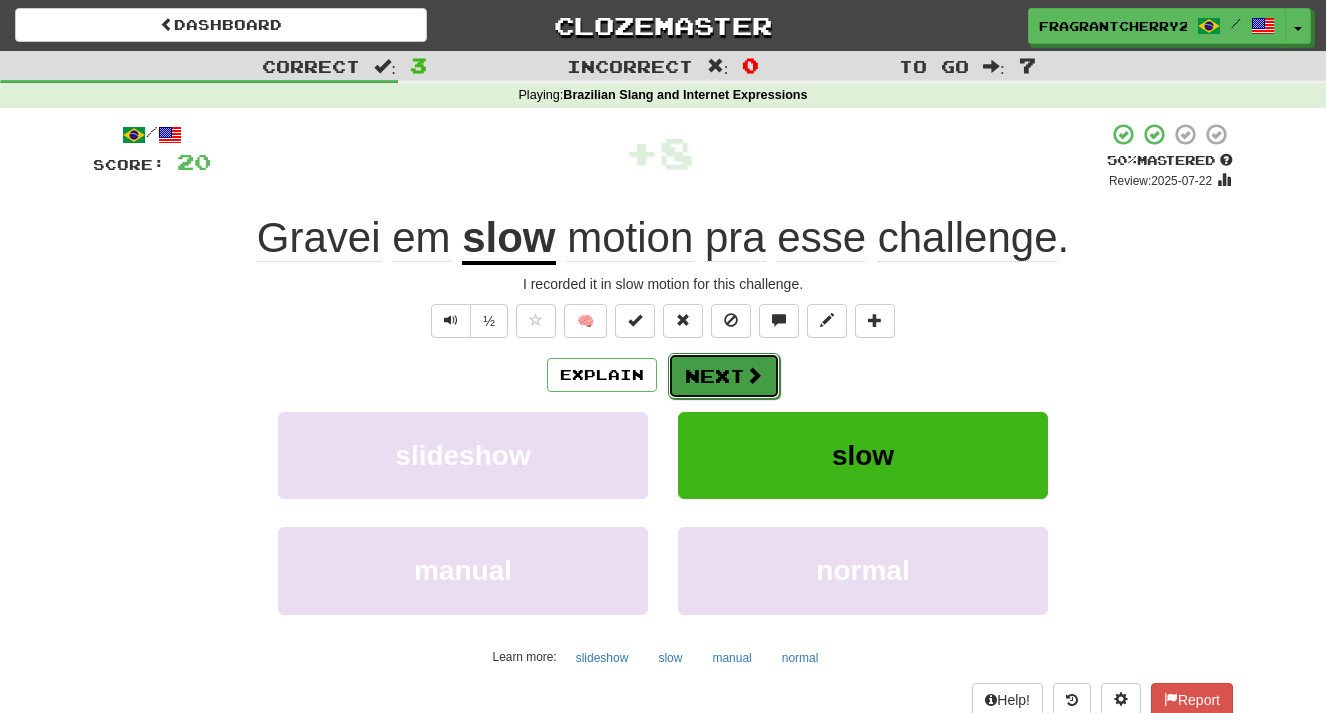 click on "Next" at bounding box center (724, 376) 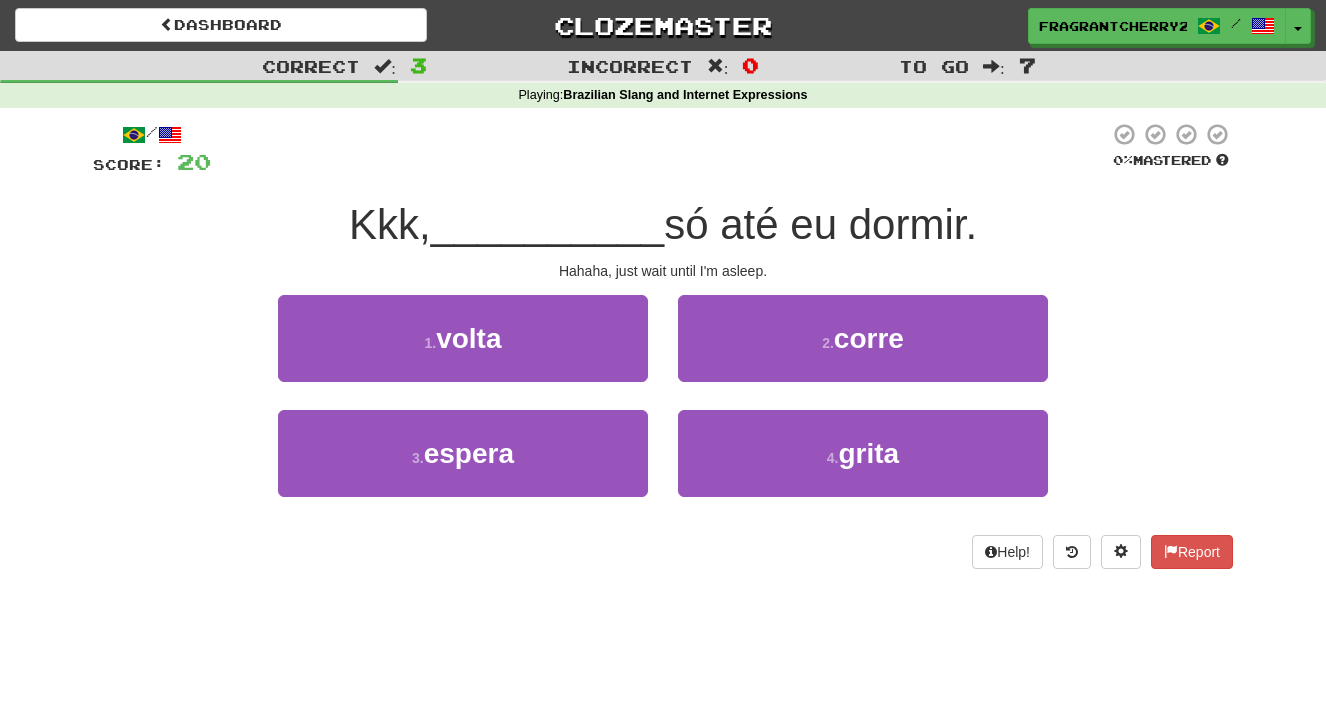 click on "3 .  espera" at bounding box center [463, 467] 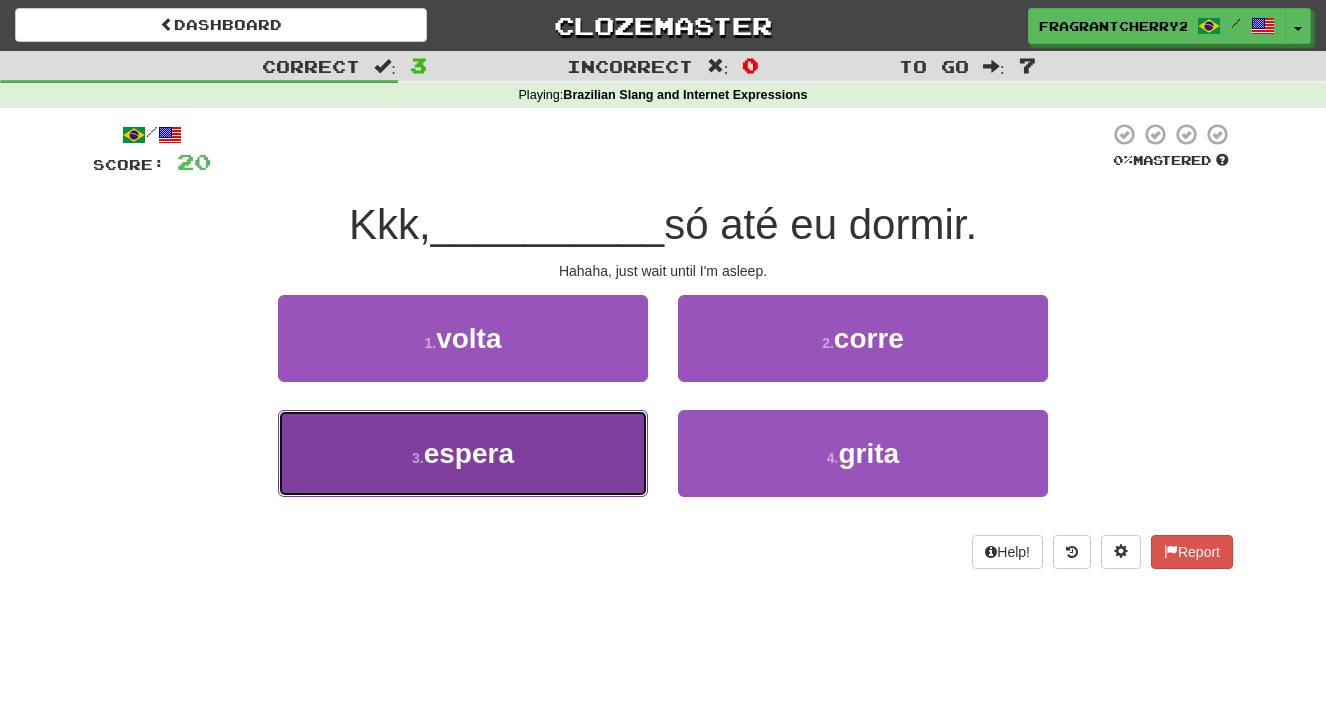 click on "3 .  espera" at bounding box center [463, 453] 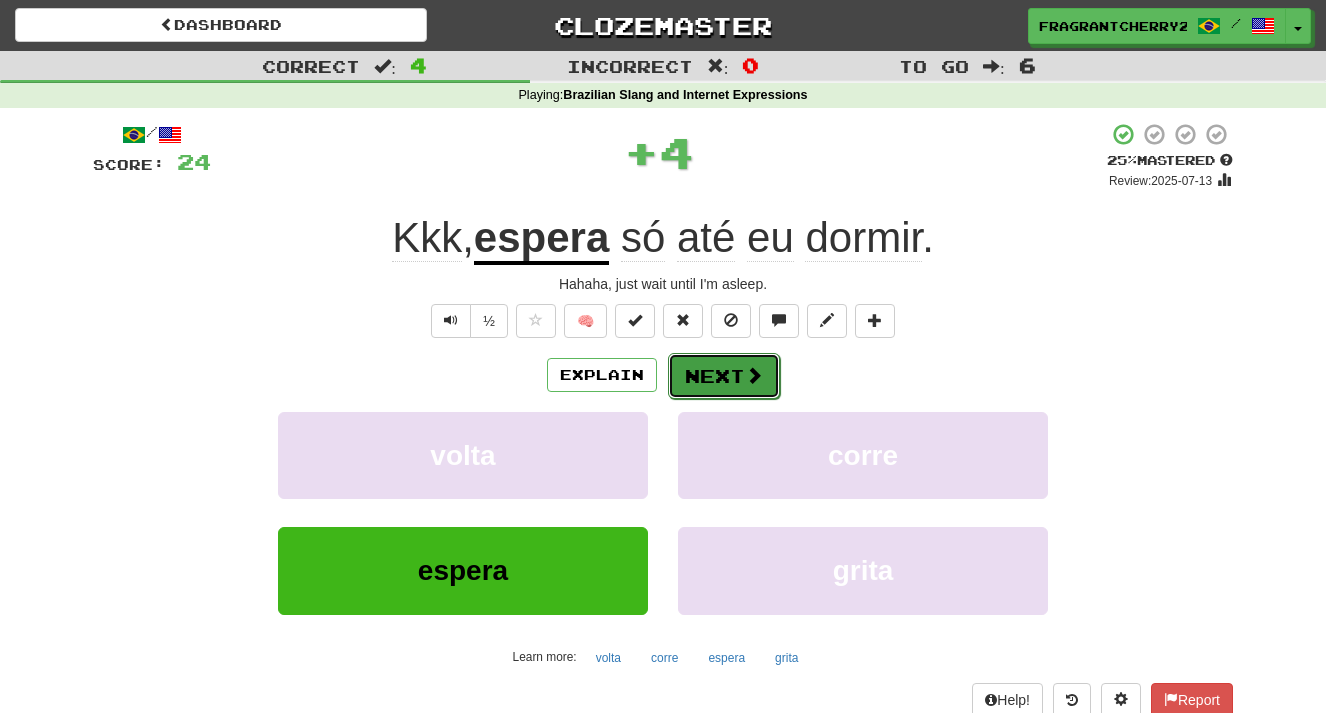 click at bounding box center (754, 375) 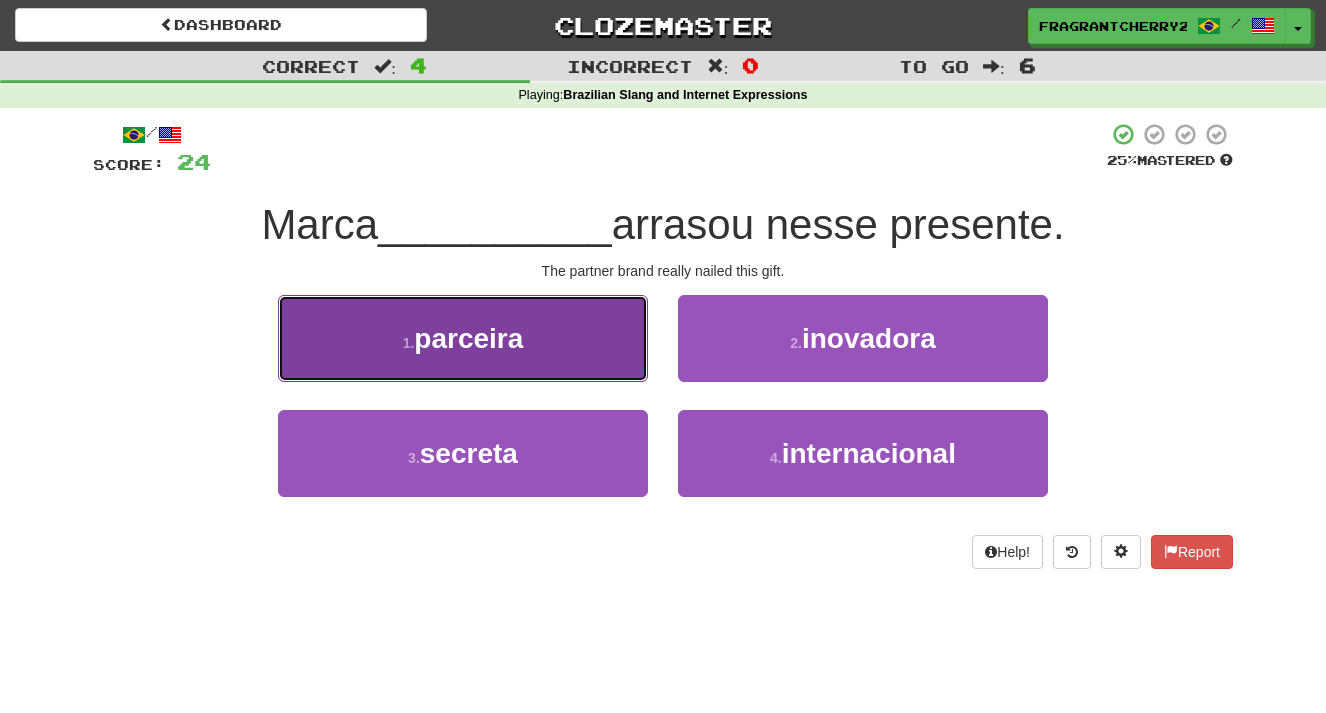 click on "1 .  parceira" at bounding box center [463, 338] 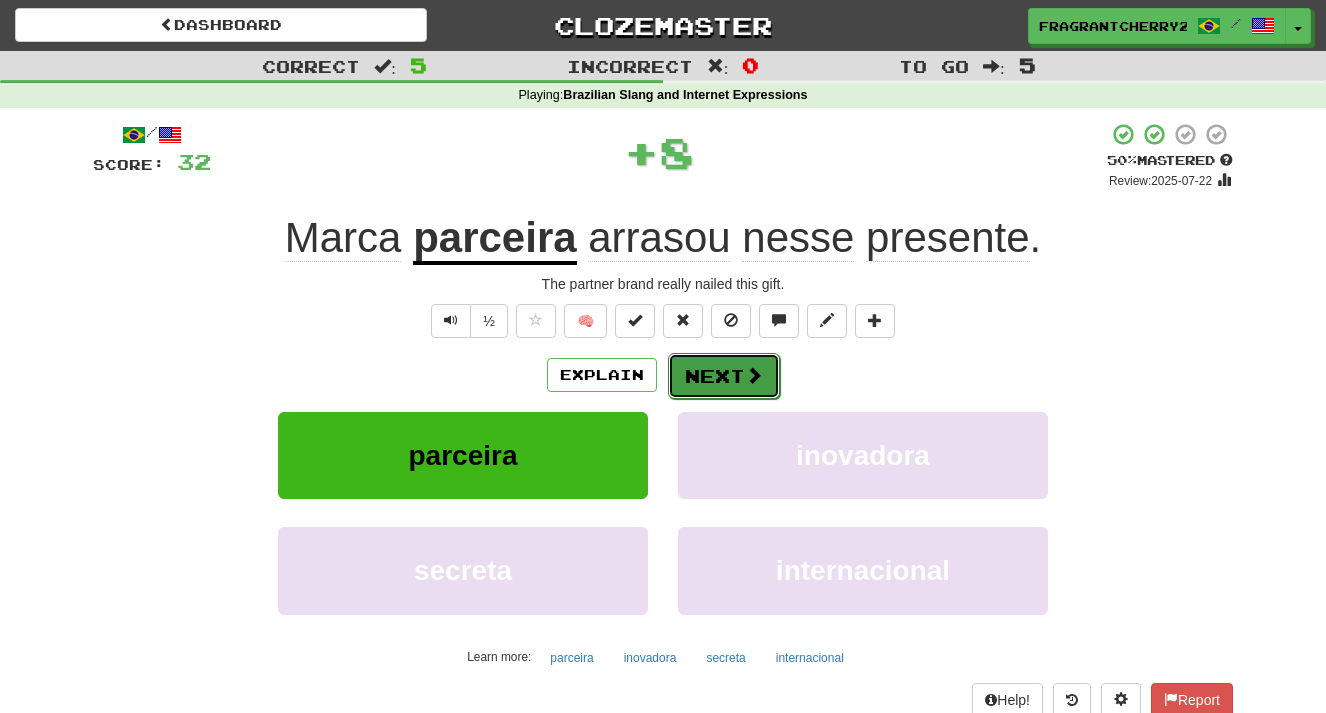 click on "Next" at bounding box center (724, 376) 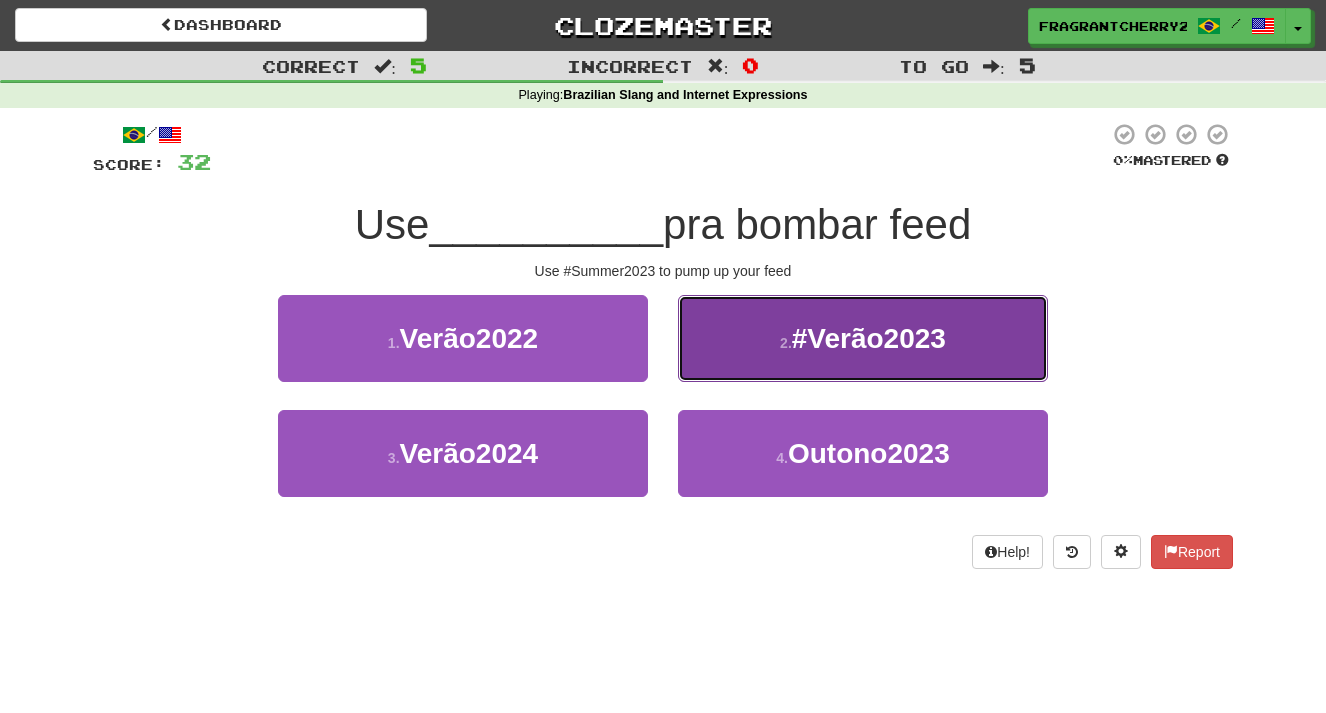 click on "2 .  #Verão2023" at bounding box center [863, 338] 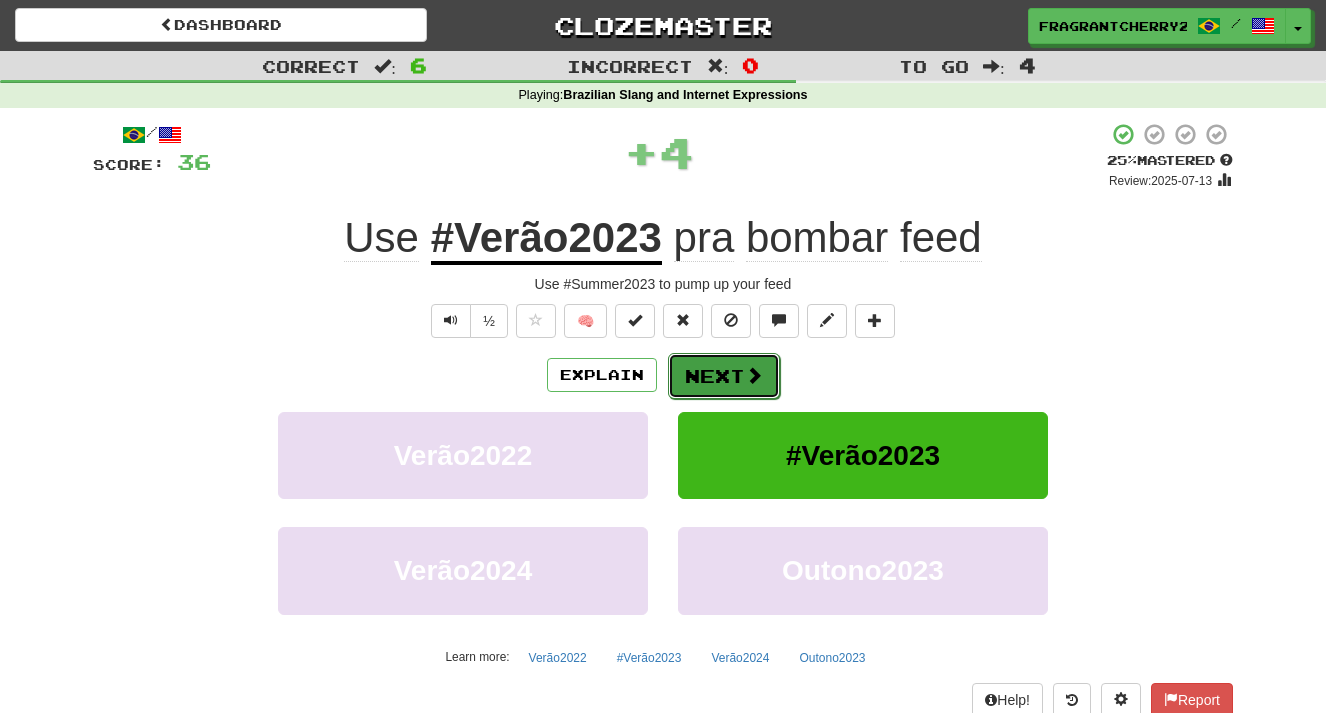 click on "Next" at bounding box center [724, 376] 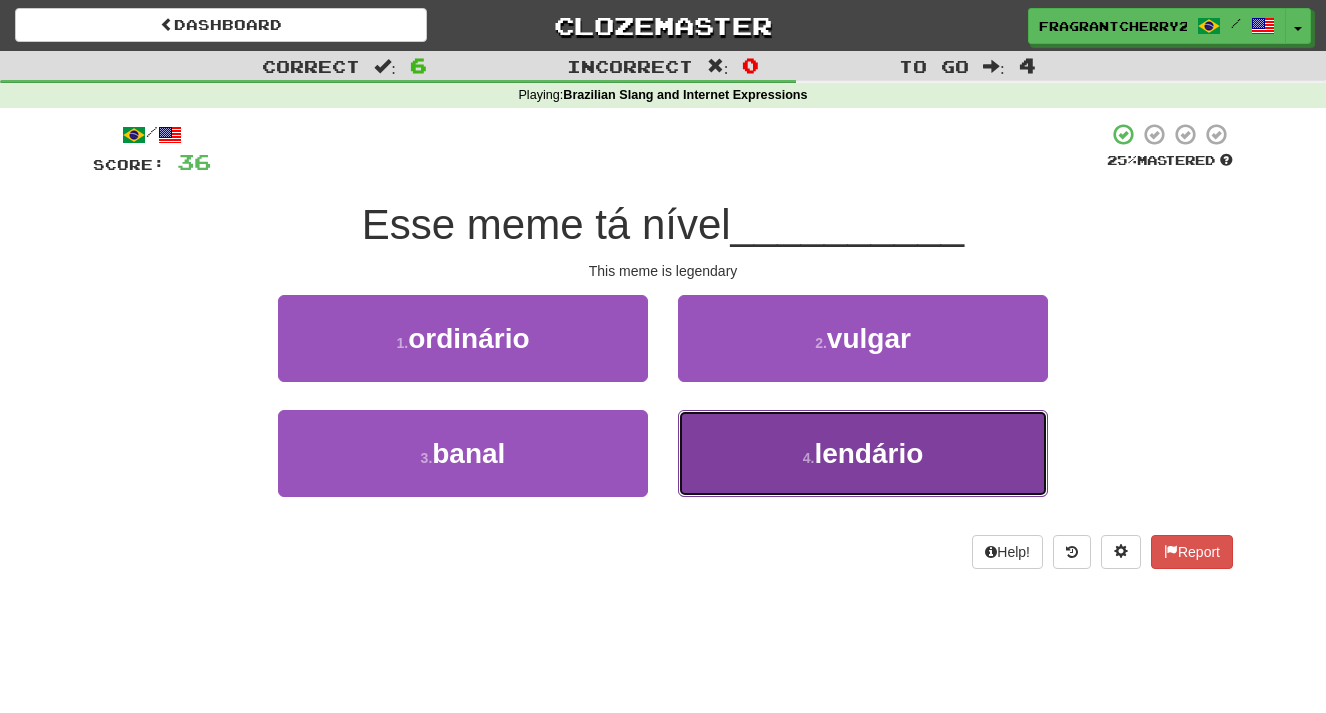 click on "4 .  lendário" at bounding box center (863, 453) 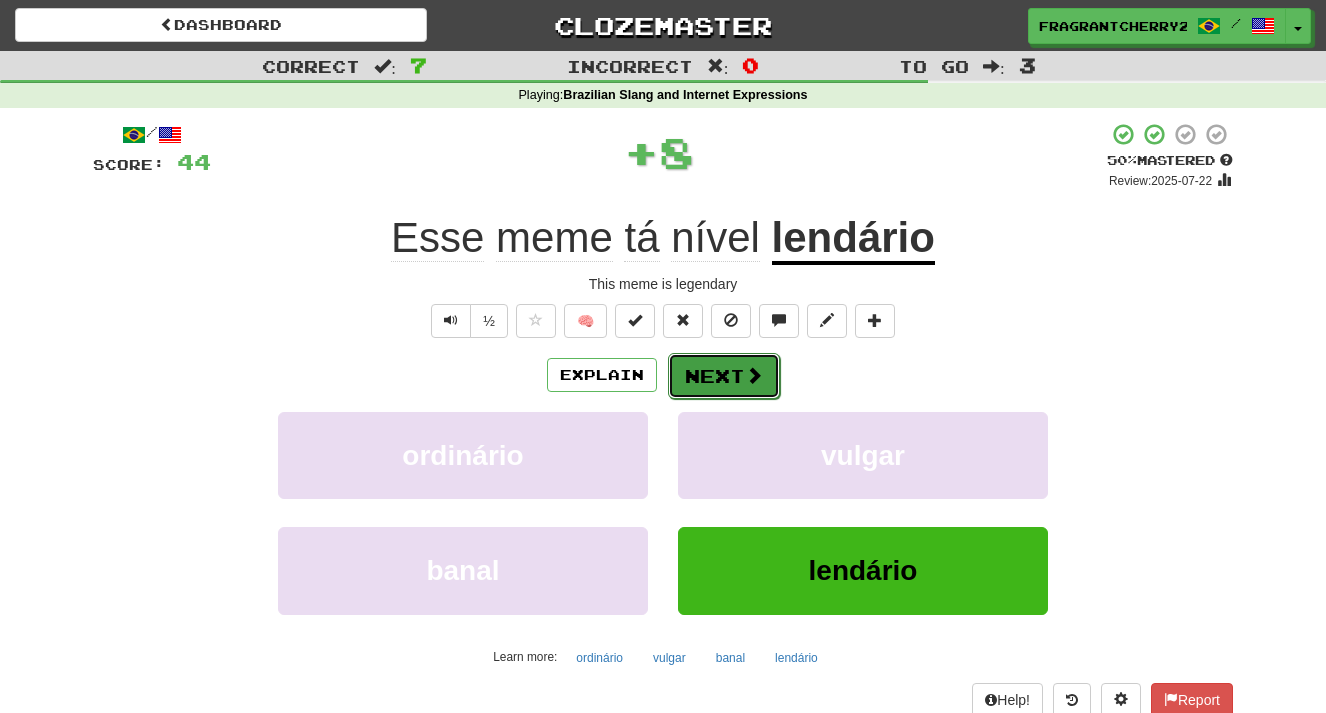 click on "Next" at bounding box center (724, 376) 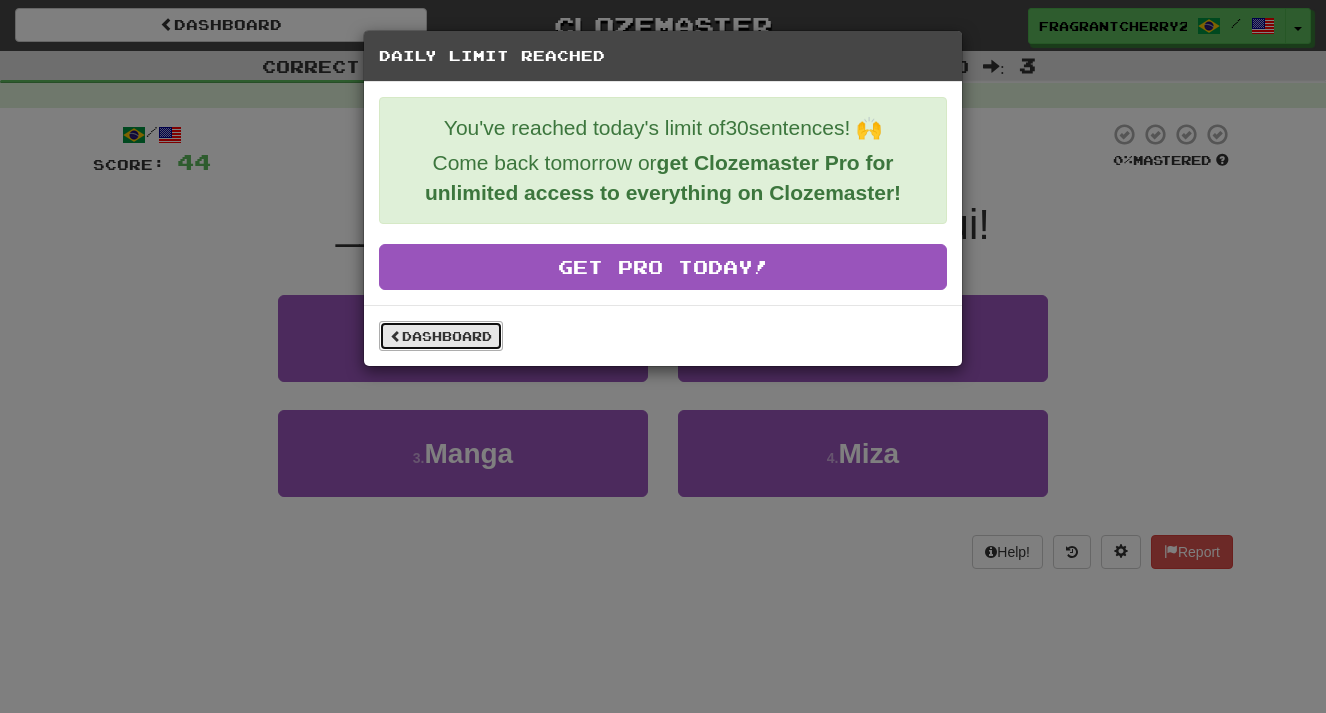 click on "Dashboard" at bounding box center (441, 336) 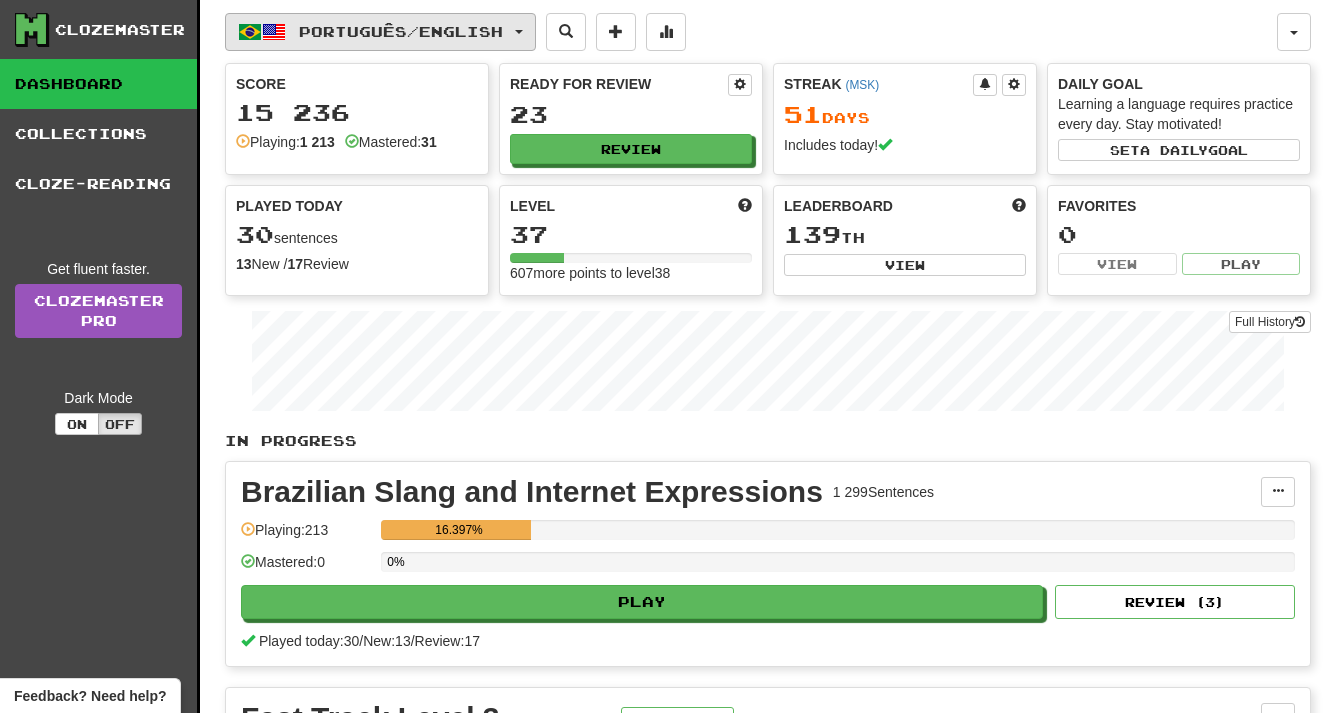 scroll, scrollTop: 0, scrollLeft: 0, axis: both 